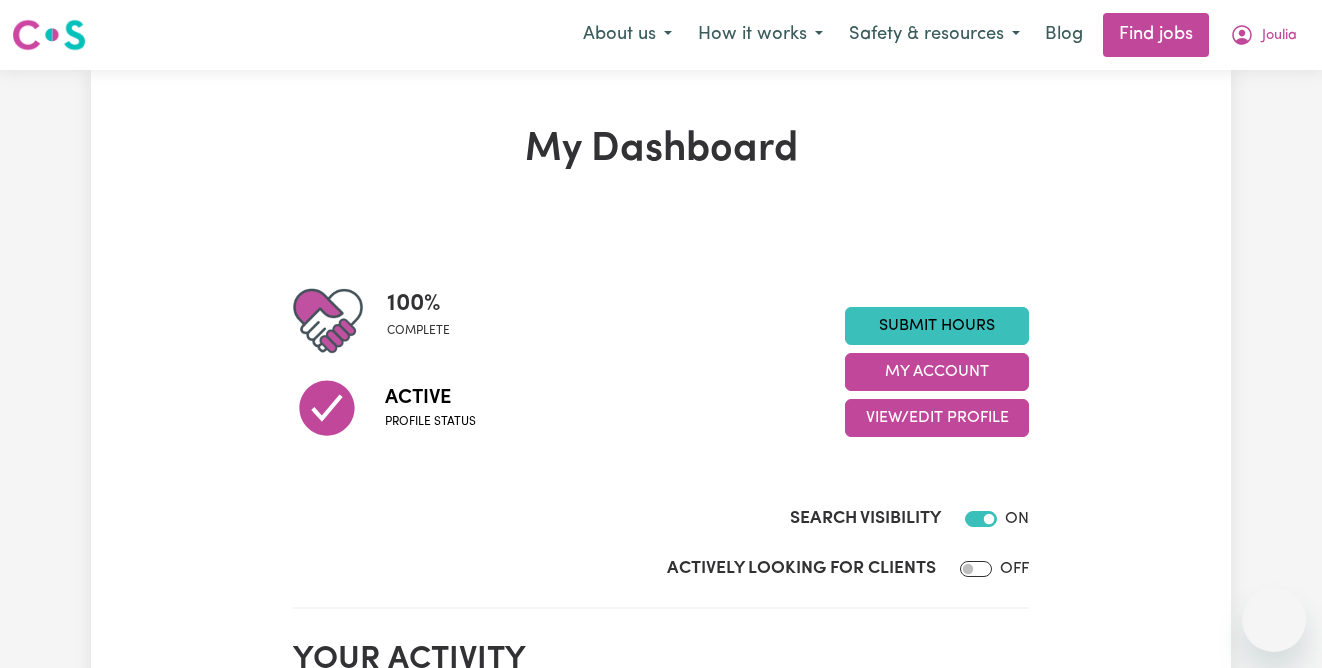 scroll, scrollTop: 0, scrollLeft: 0, axis: both 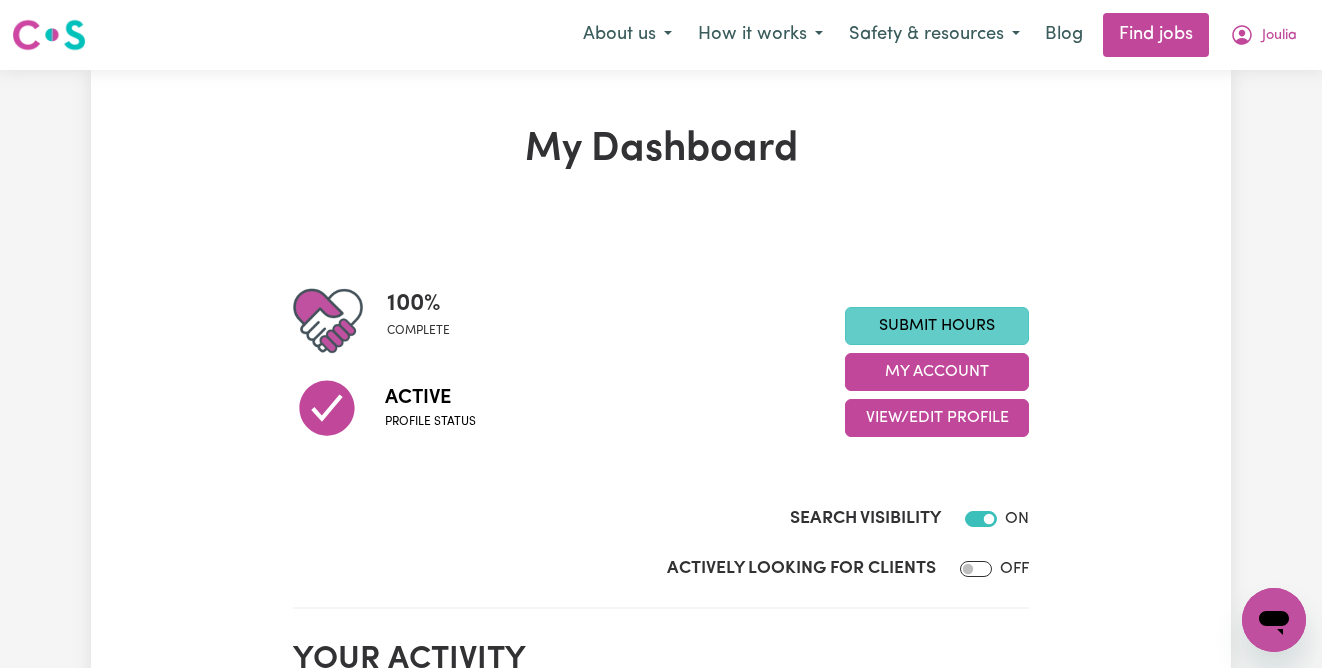 click on "Submit Hours" at bounding box center [937, 326] 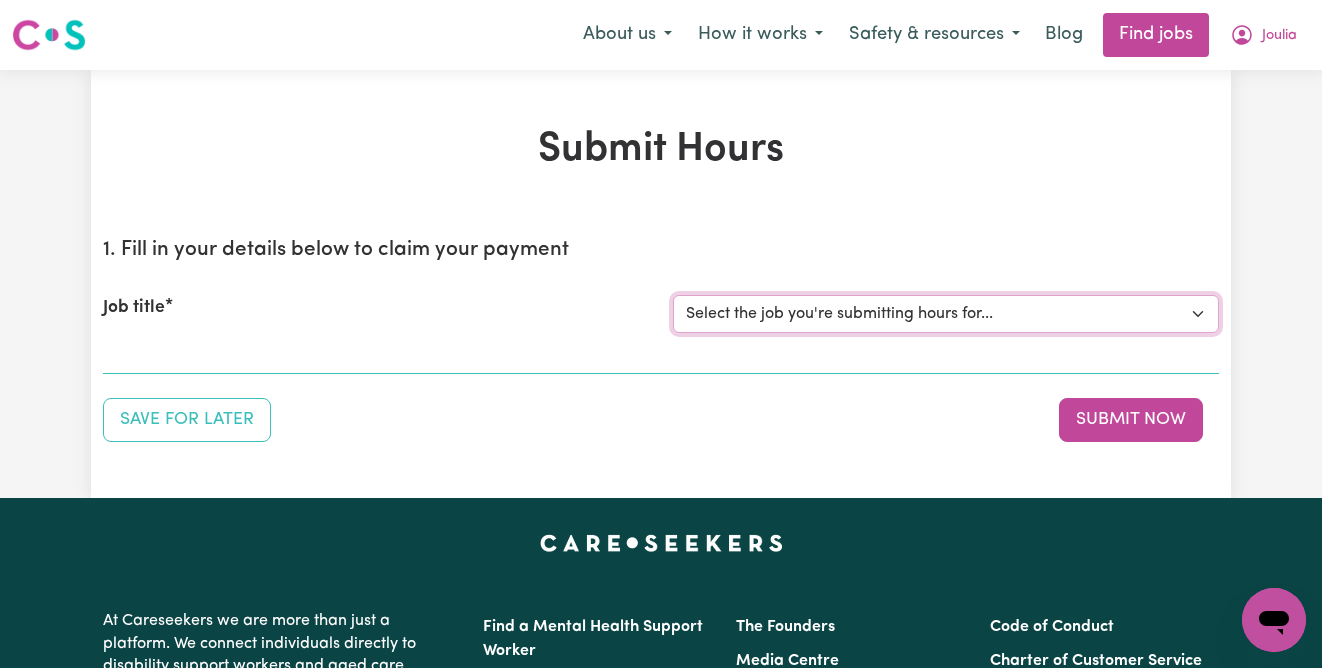 click on "Select the job you're submitting hours for... [[PERSON_NAME] I Need Care] [DEMOGRAPHIC_DATA] Support Worker Needed For Personal Care In [GEOGRAPHIC_DATA], [GEOGRAPHIC_DATA]" at bounding box center [946, 314] 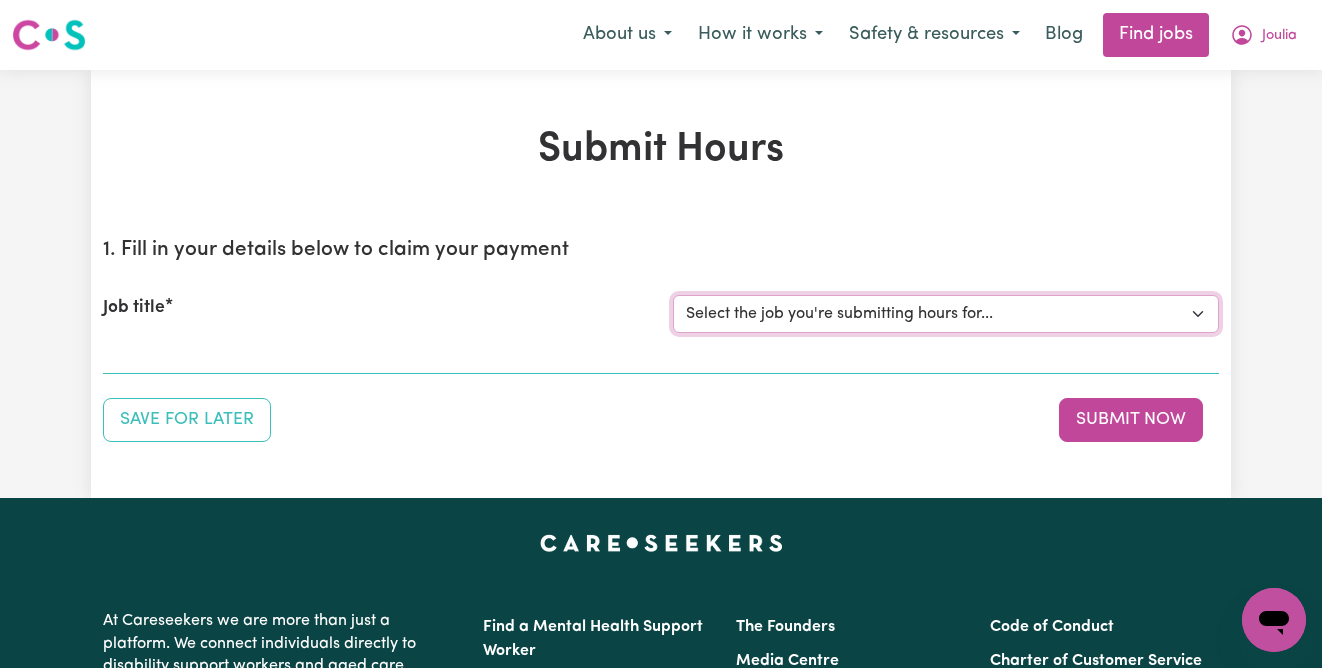 select on "13327" 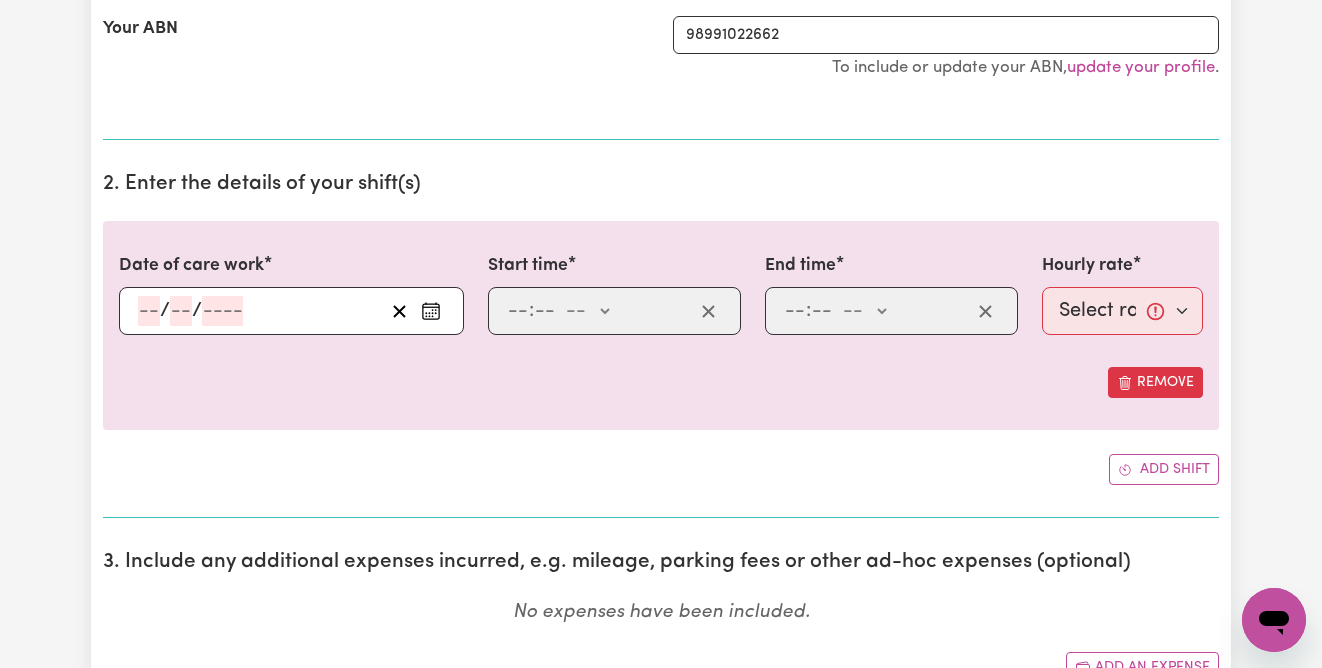 scroll, scrollTop: 605, scrollLeft: 0, axis: vertical 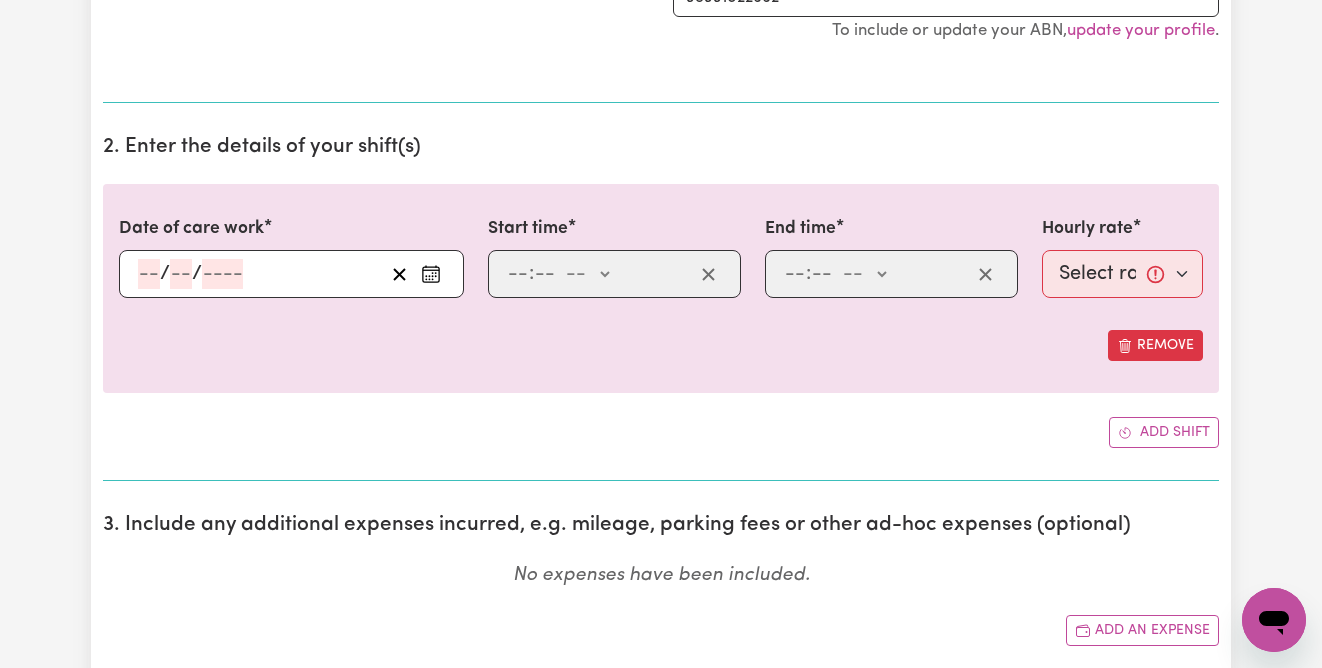 click 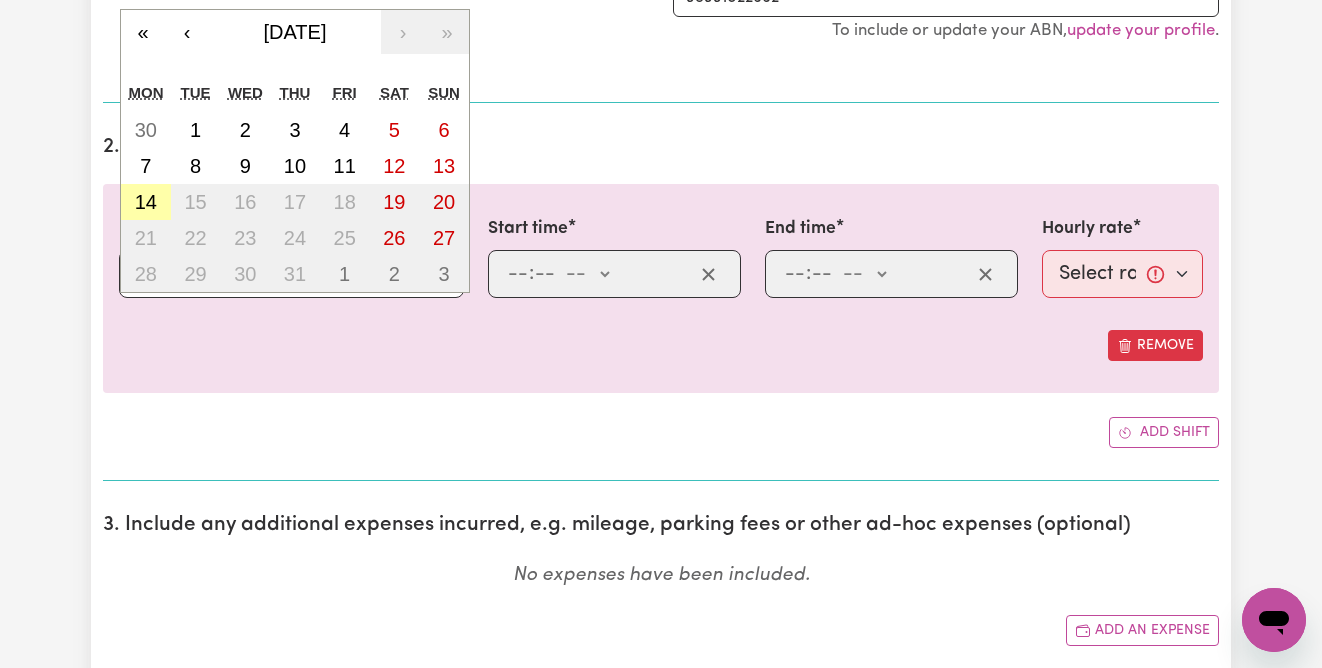 click on "14" at bounding box center [146, 202] 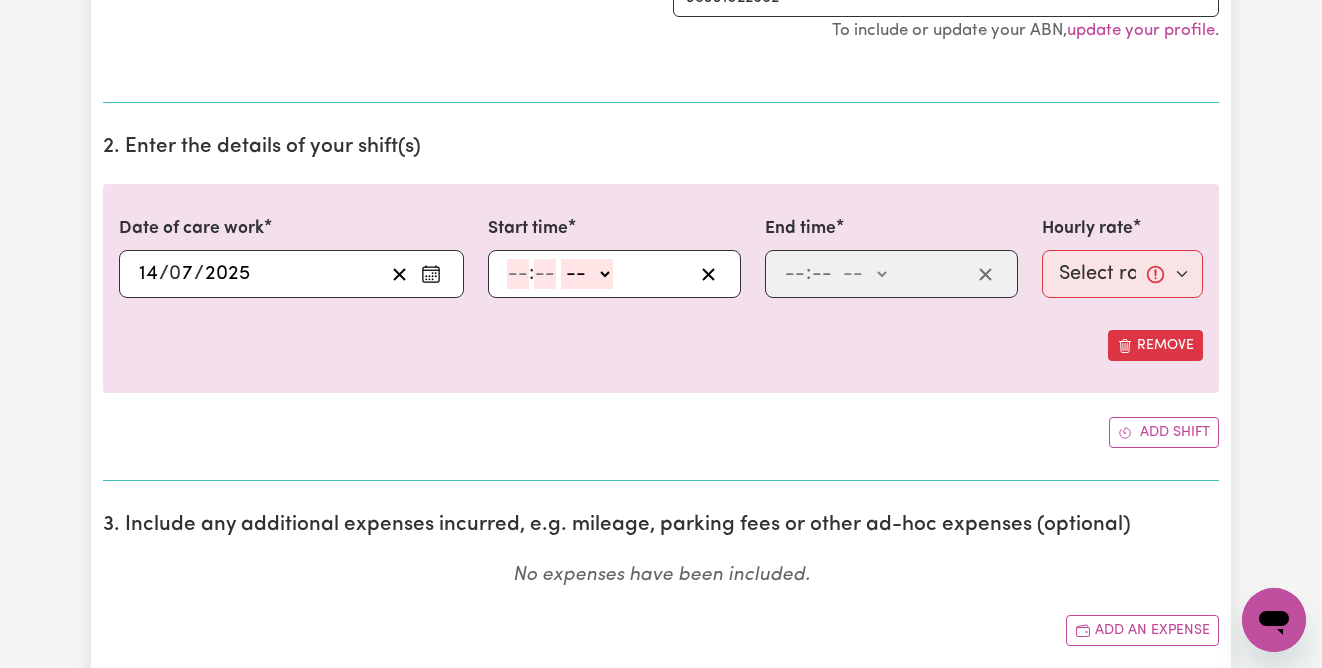 click 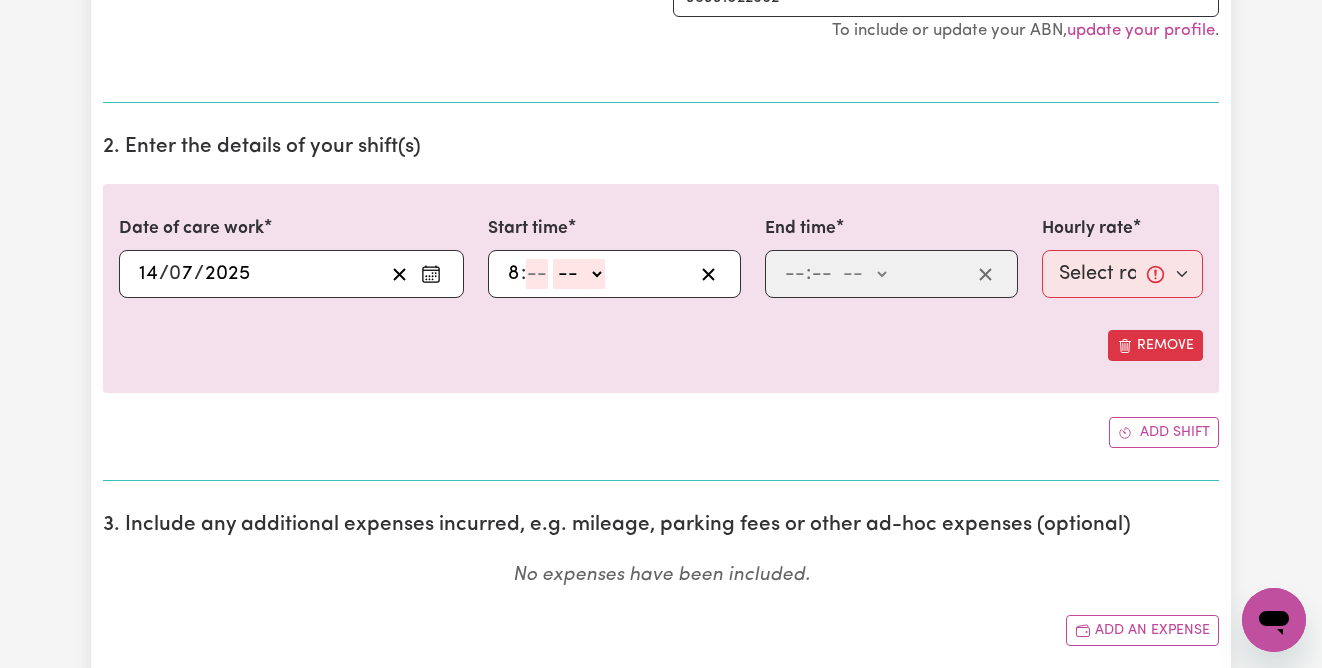type on "8" 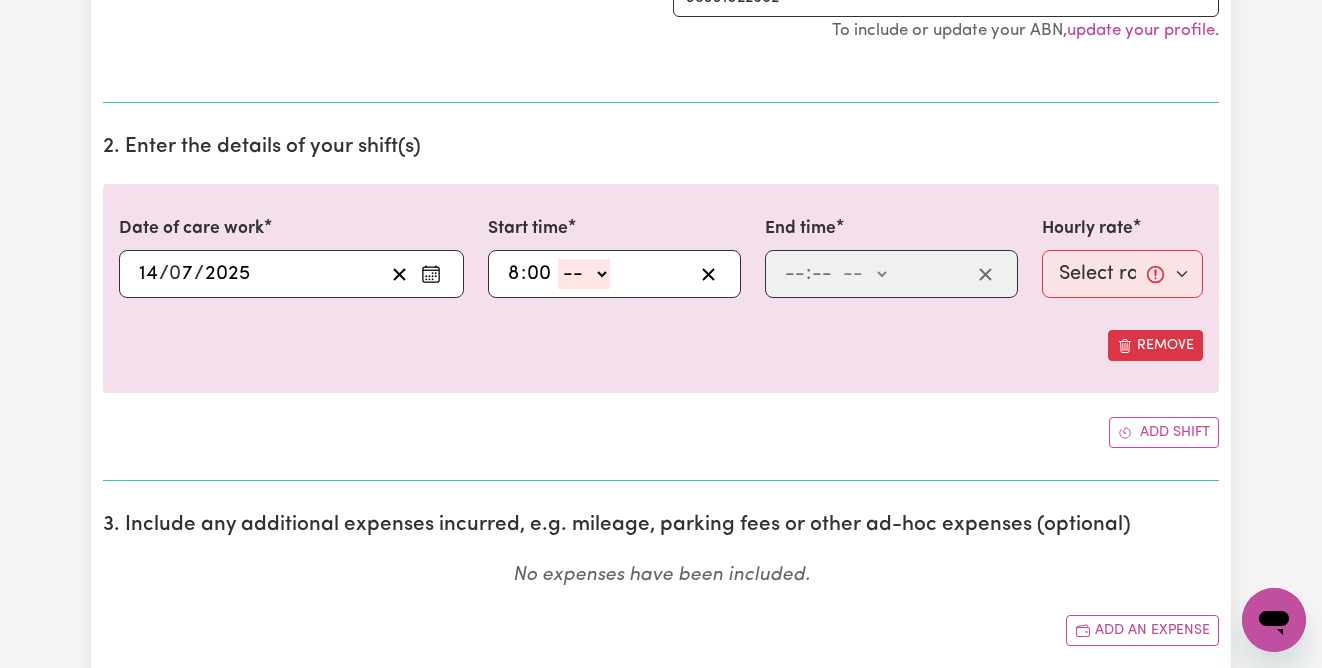 type on "00" 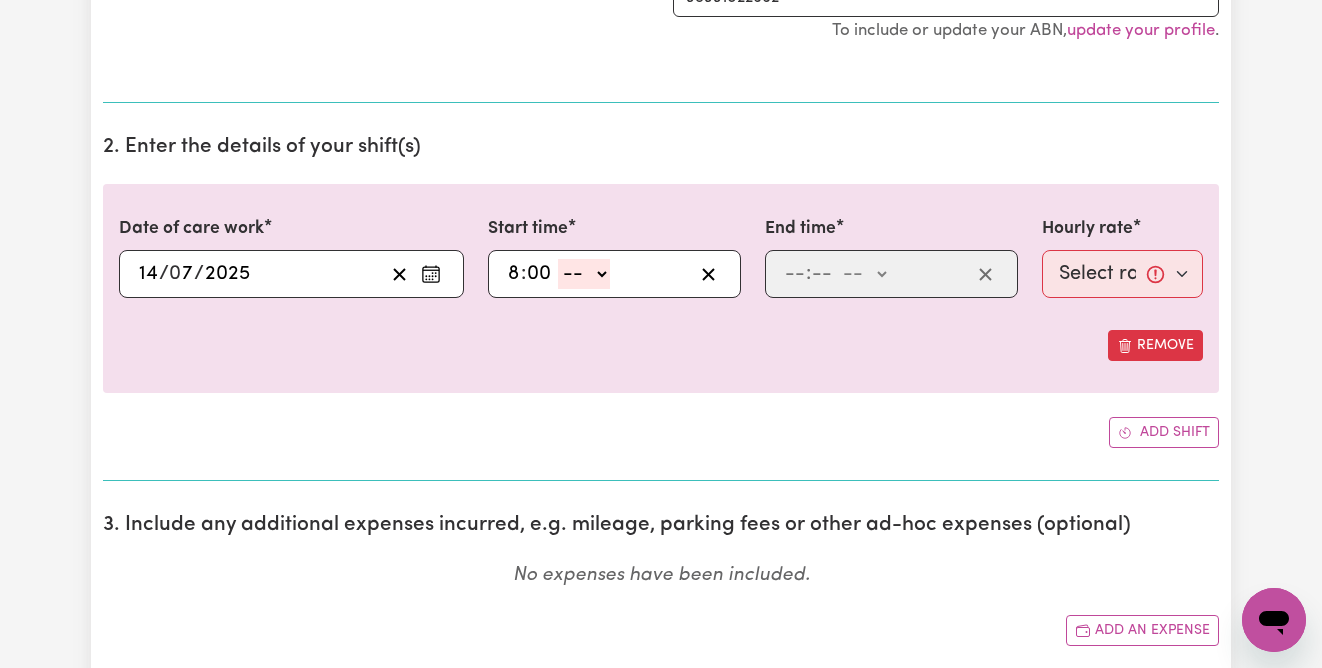 select on "am" 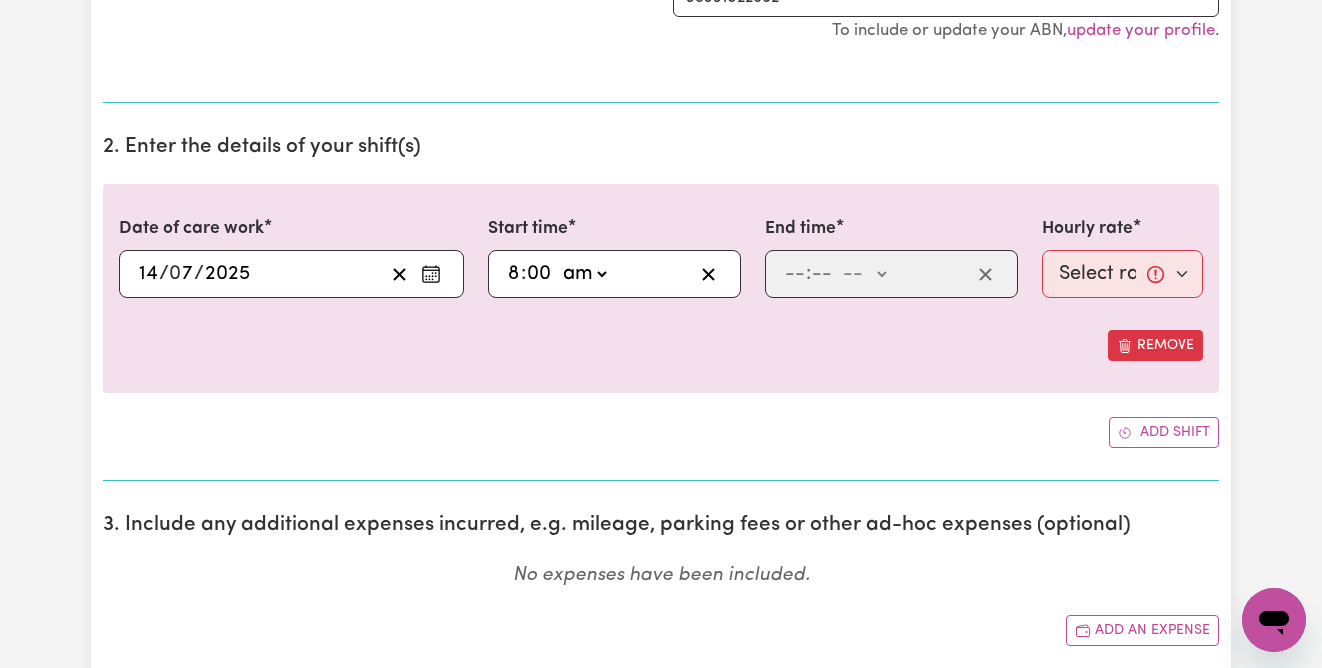 type on "08:00" 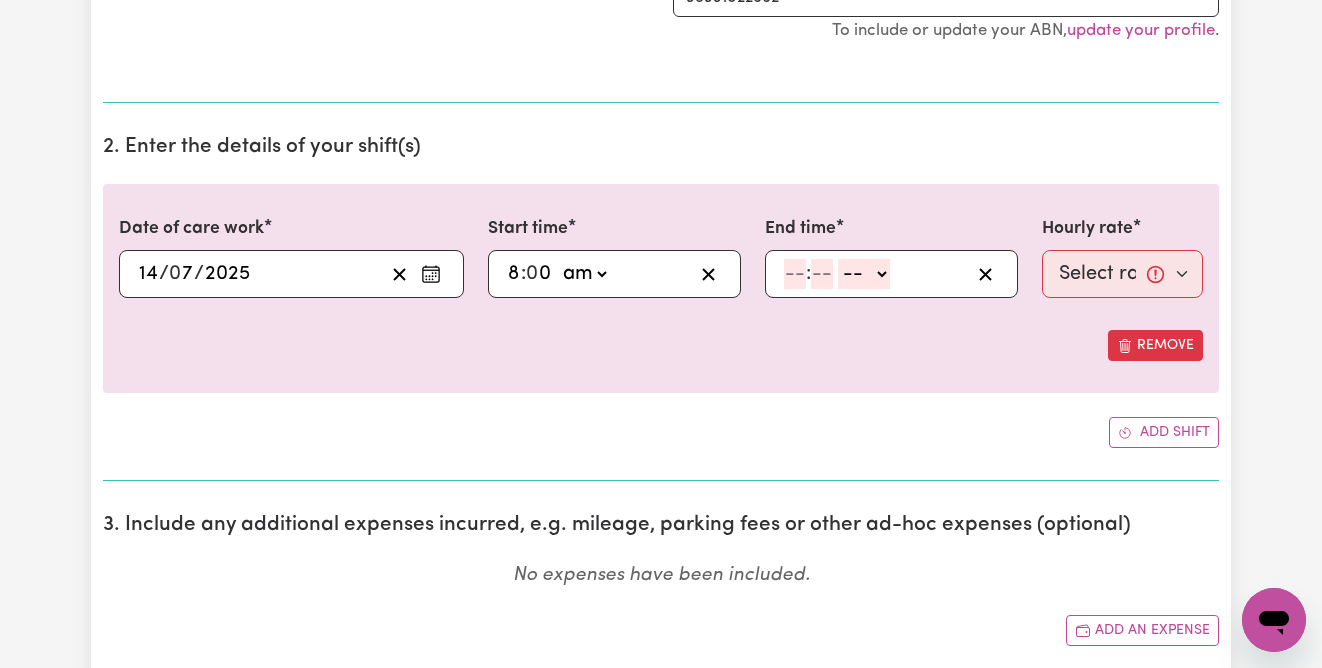 click 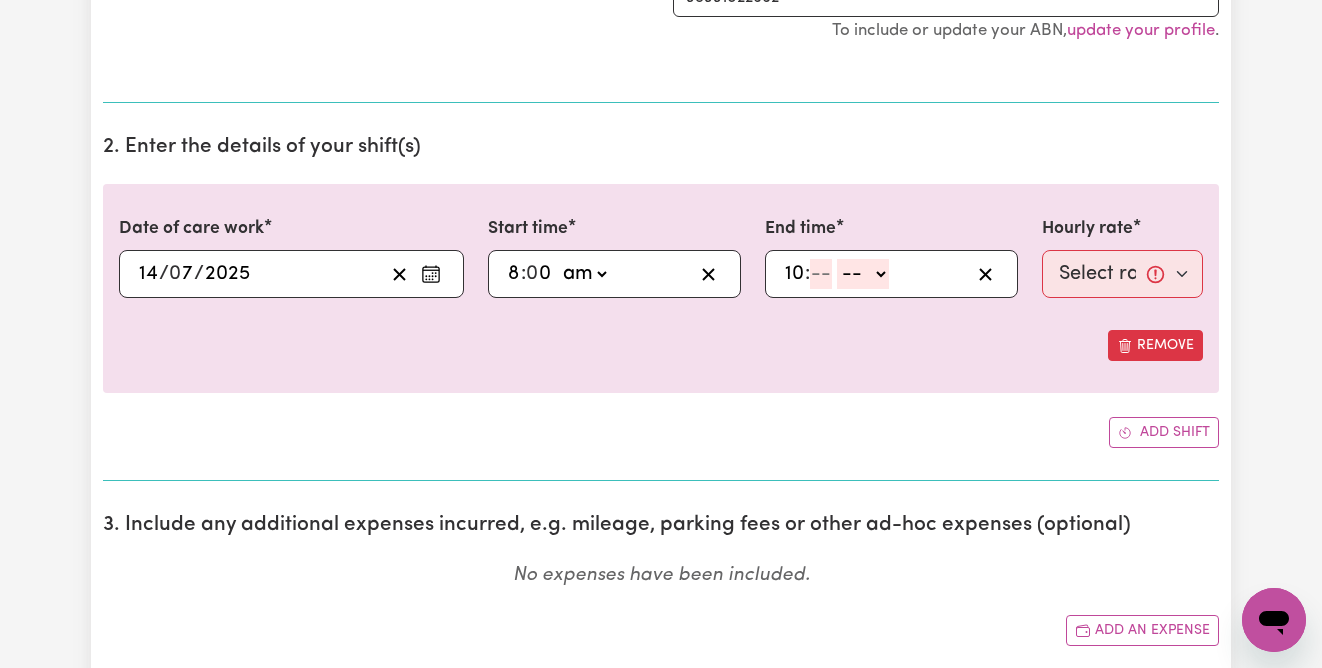 type on "10" 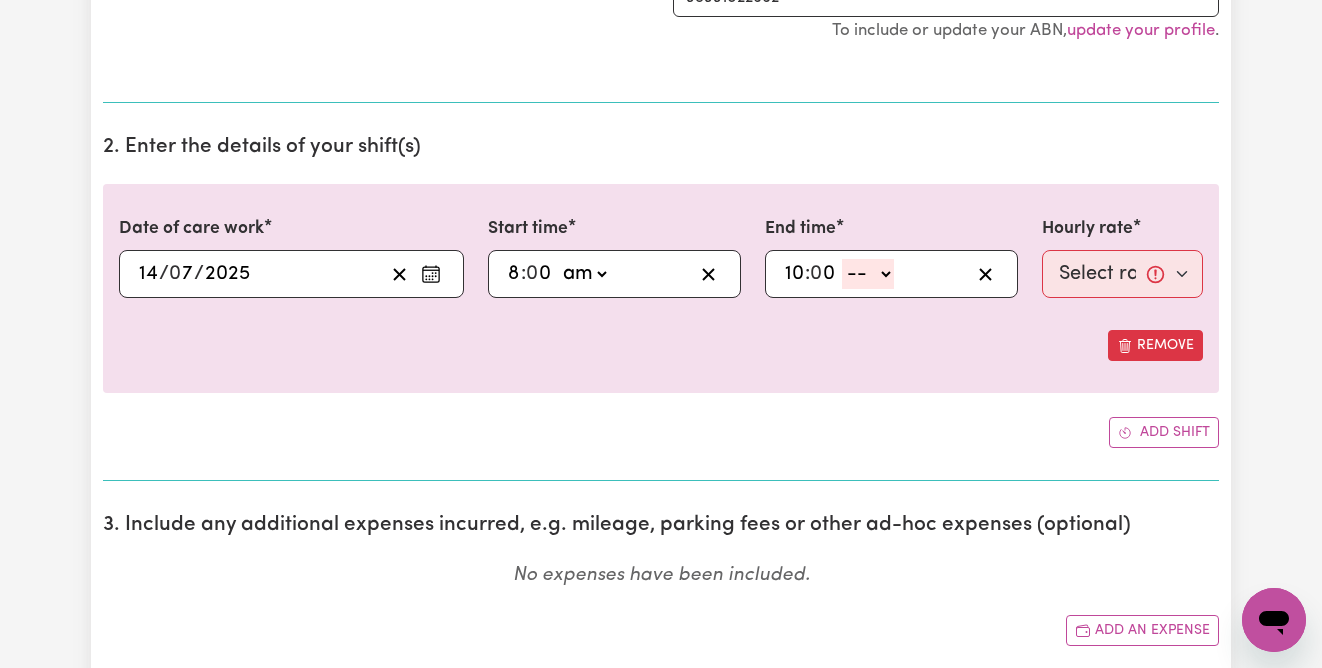 type on "0" 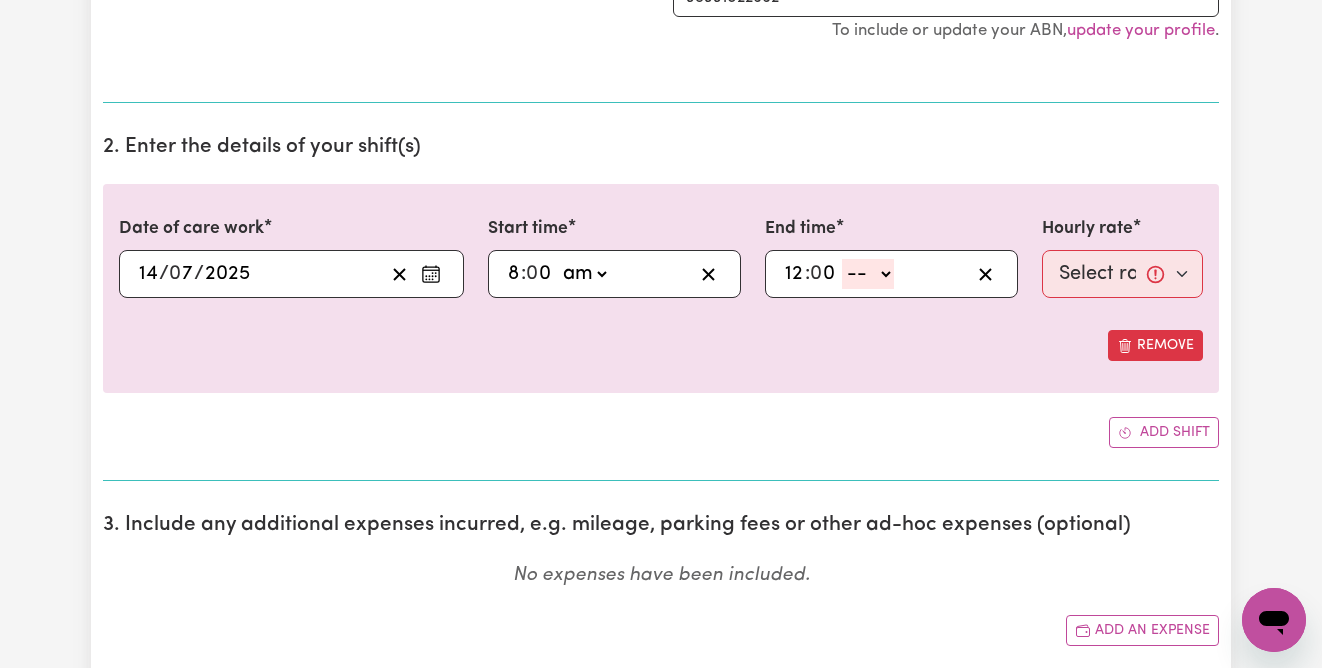 type on "12" 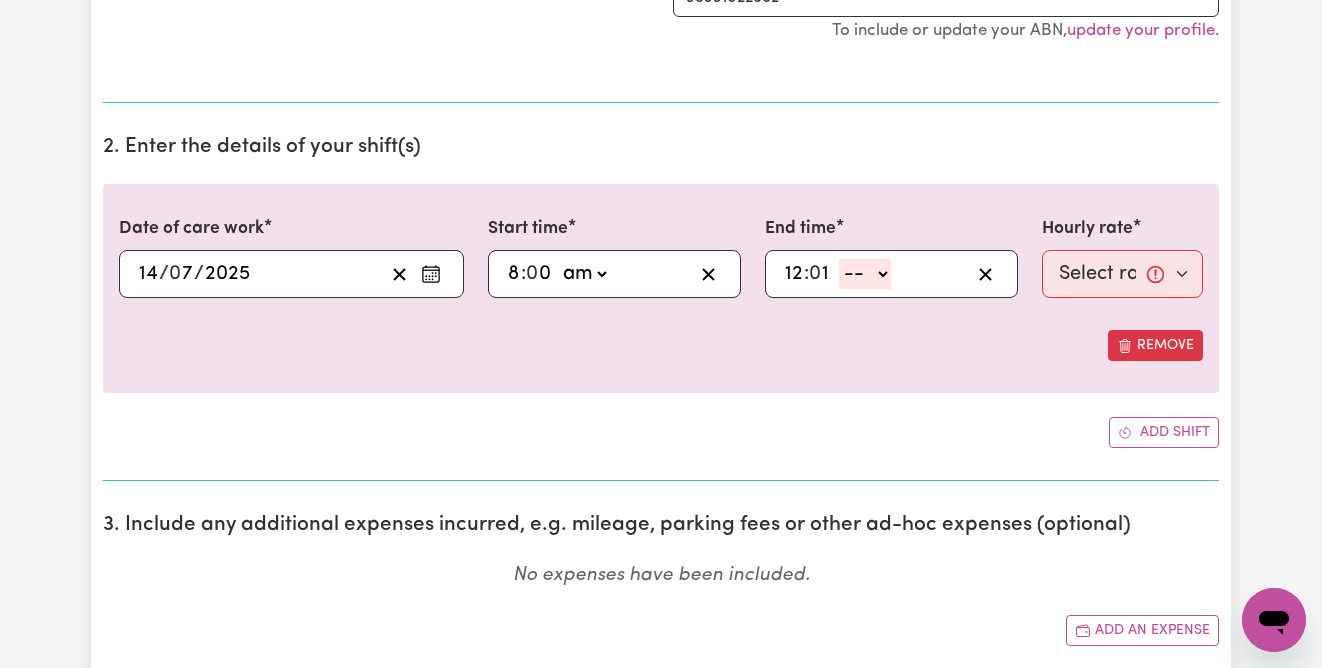 type on "1" 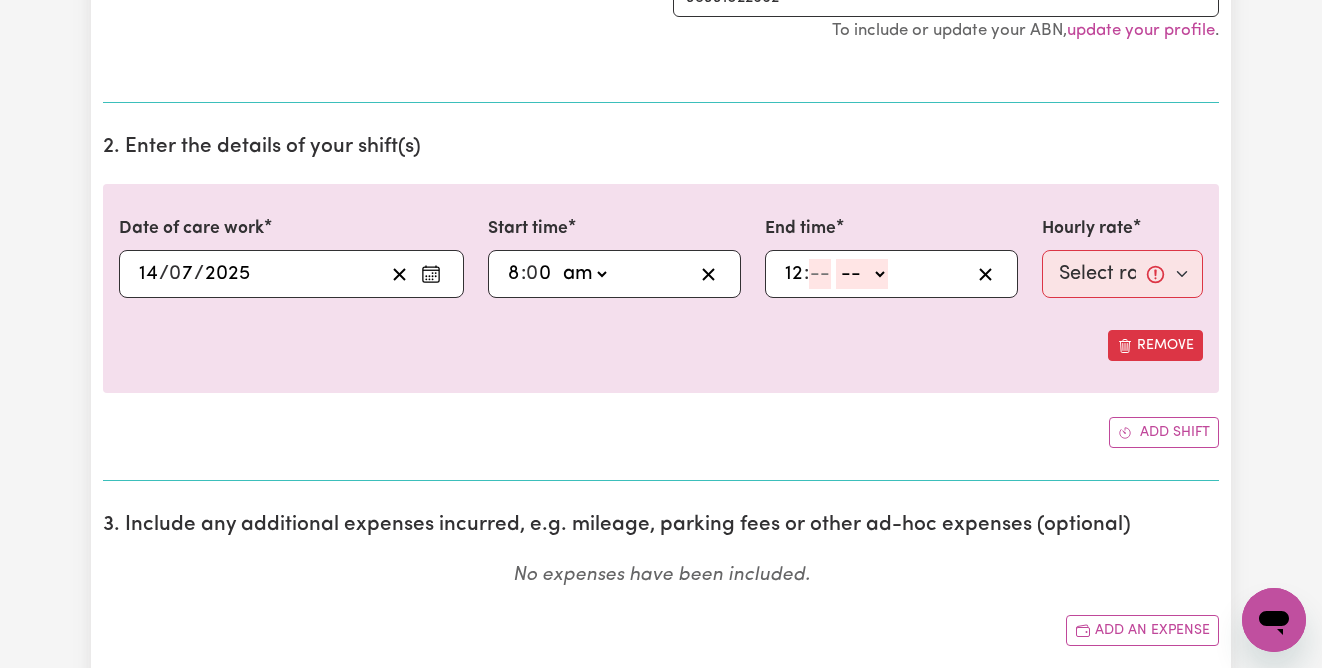 type 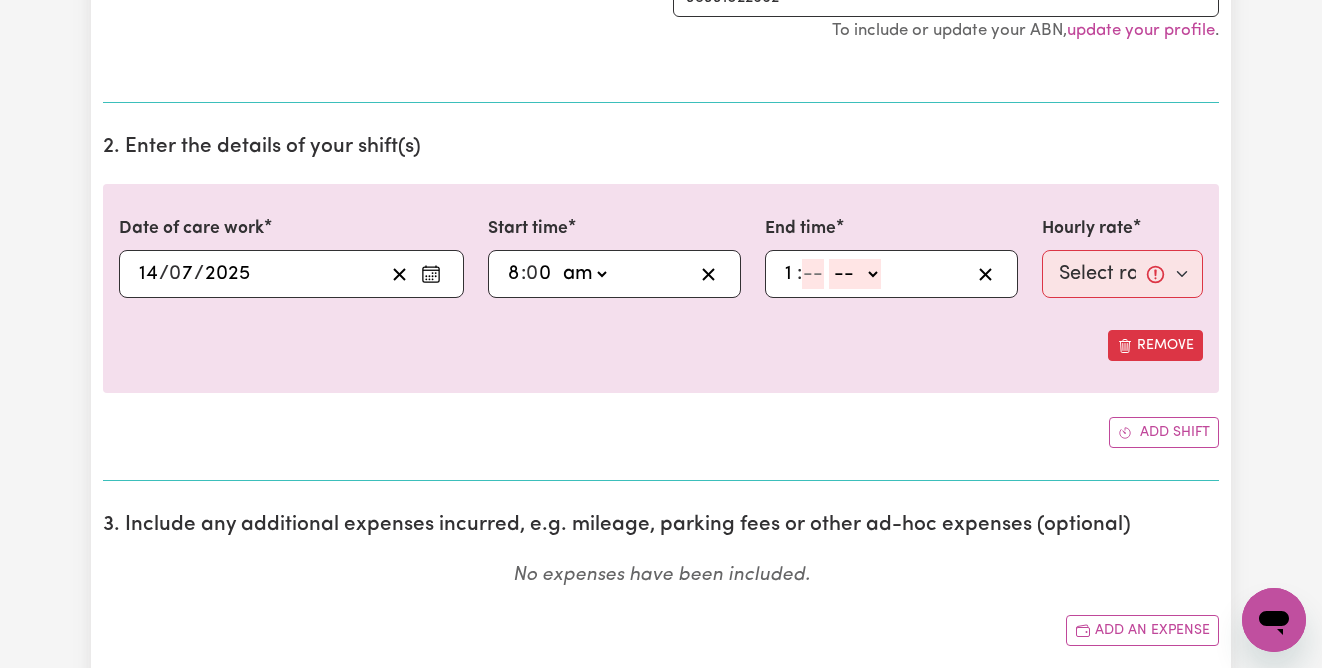 type on "1" 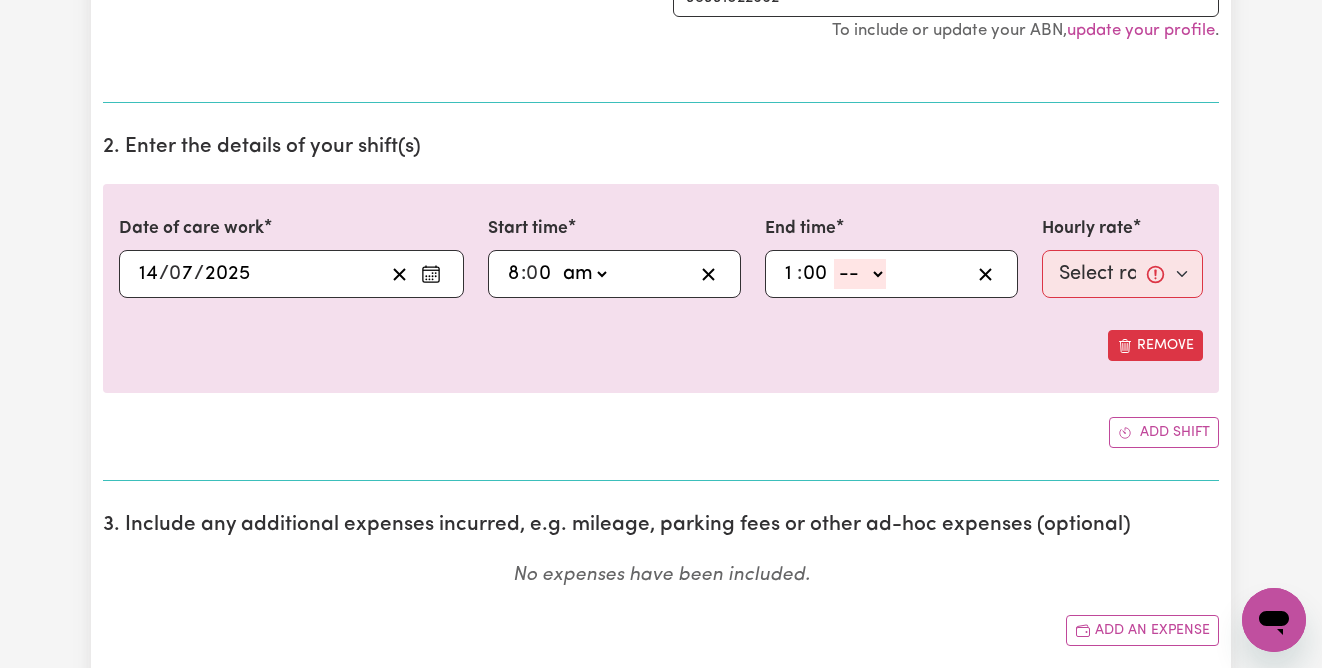 type on "00" 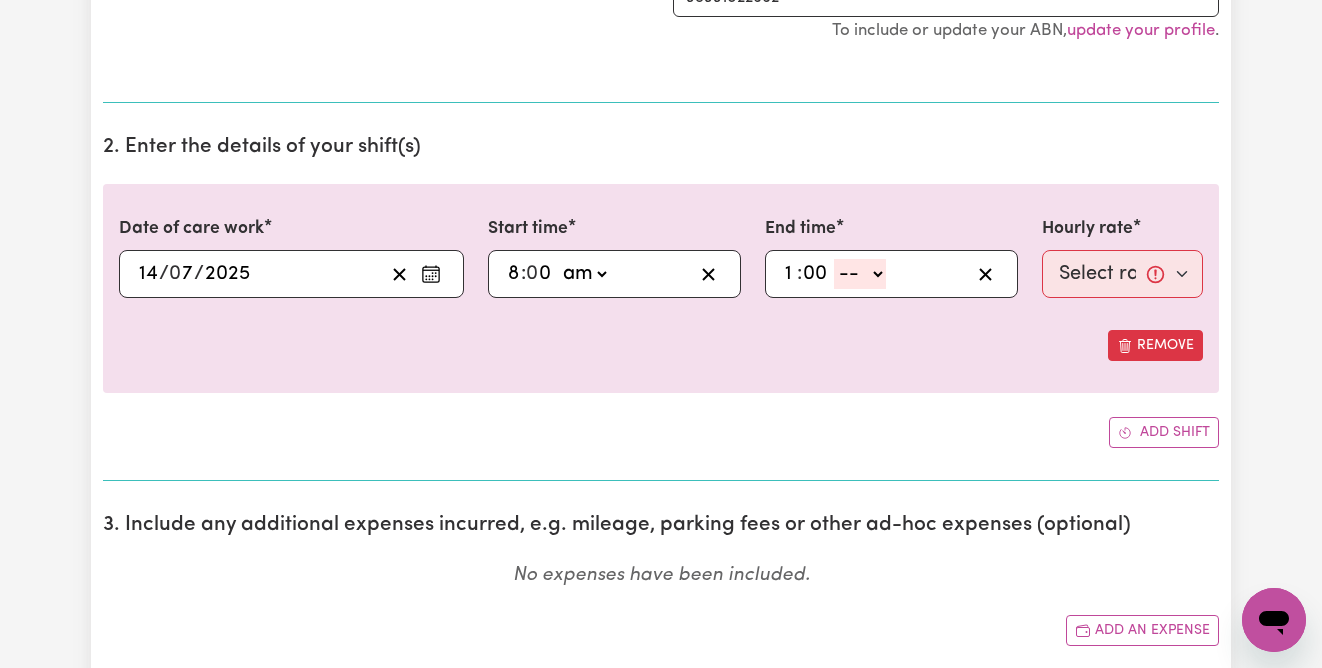 select on "pm" 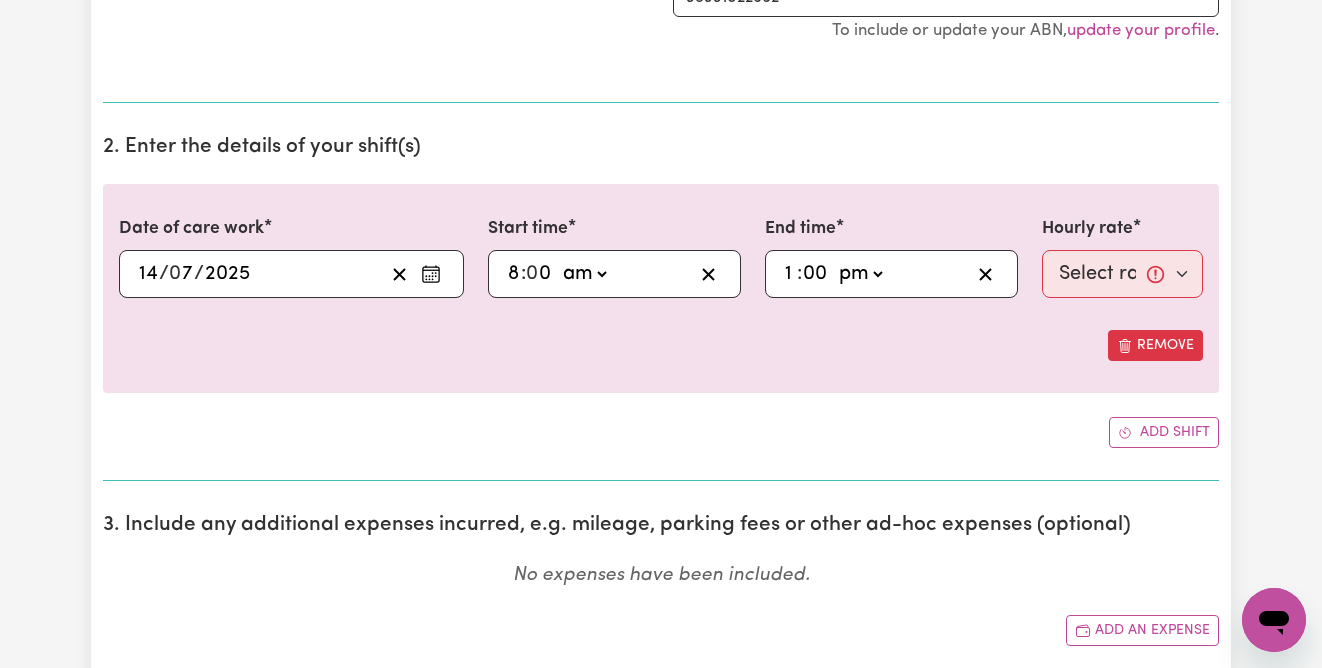 type on "13:00" 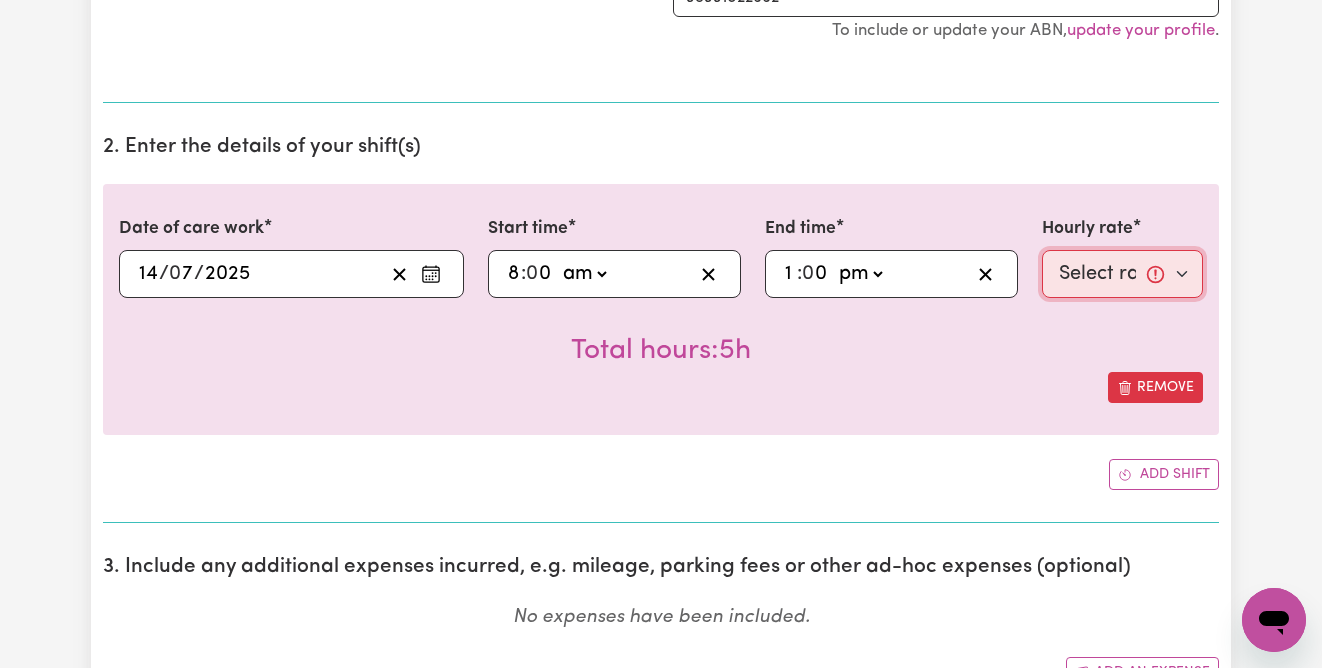click on "Select rate... $40.00 (Weekday)" at bounding box center (1122, 274) 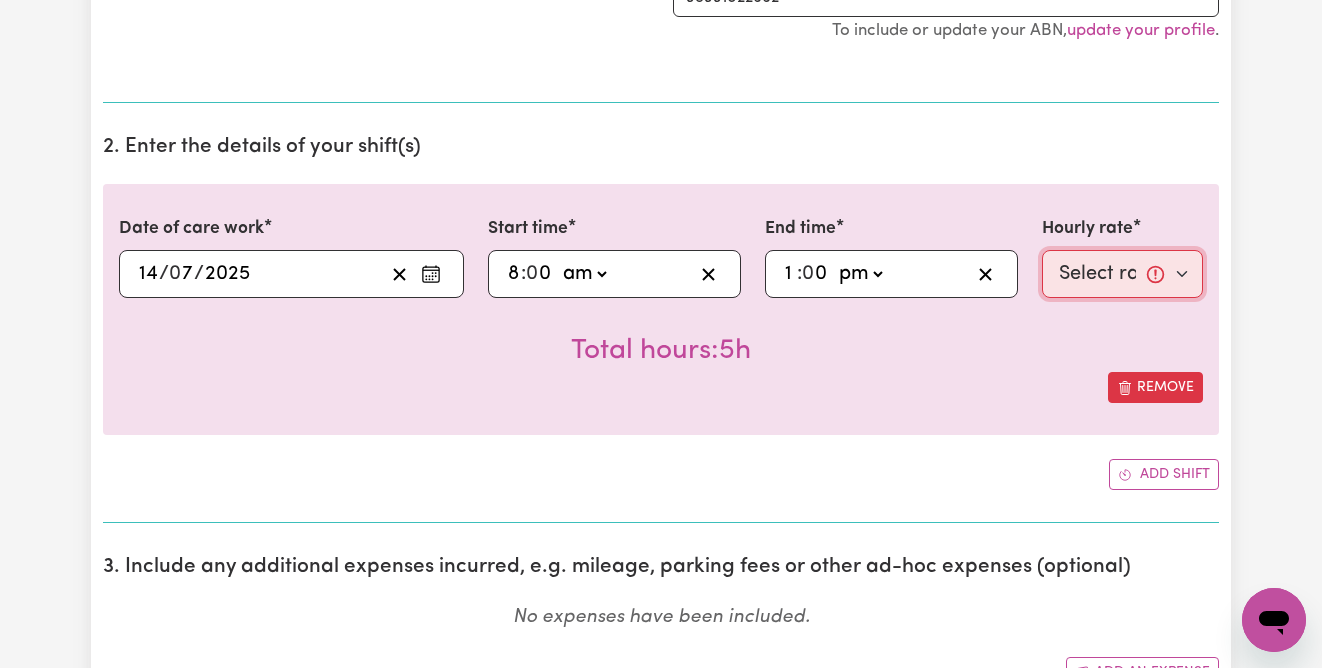 select on "40-Weekday" 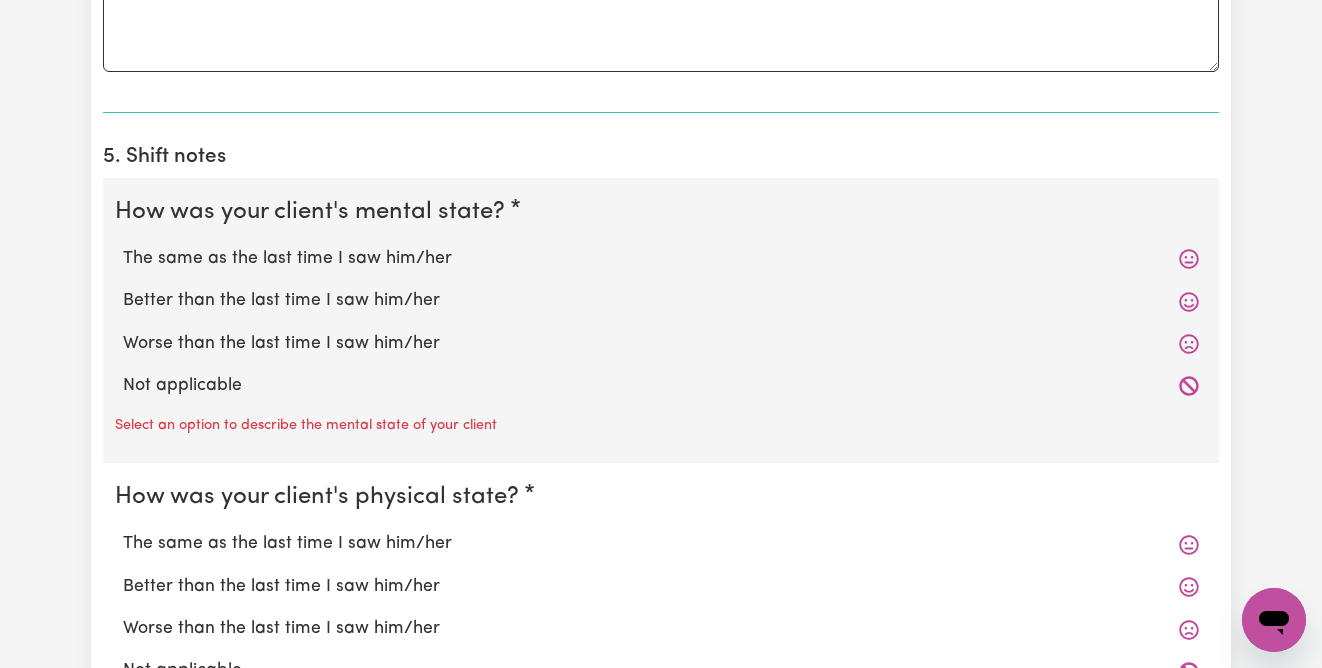 scroll, scrollTop: 1498, scrollLeft: 0, axis: vertical 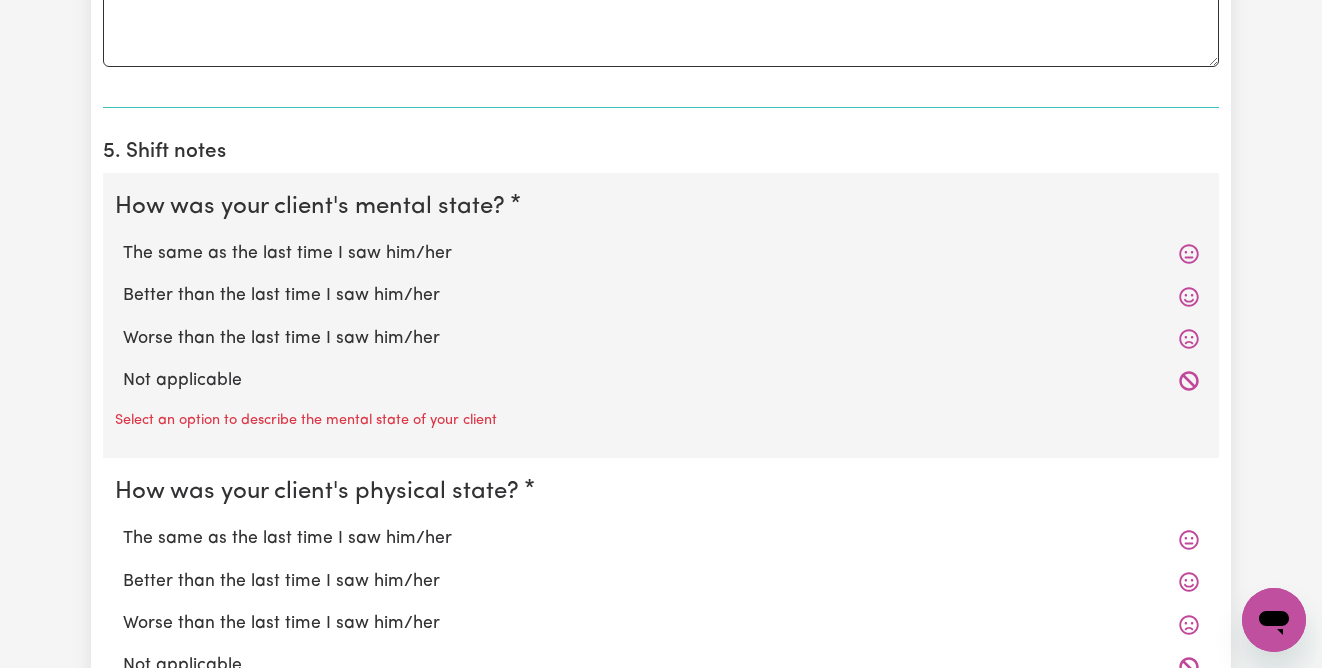 click on "The same as the last time I saw him/her" at bounding box center [661, 254] 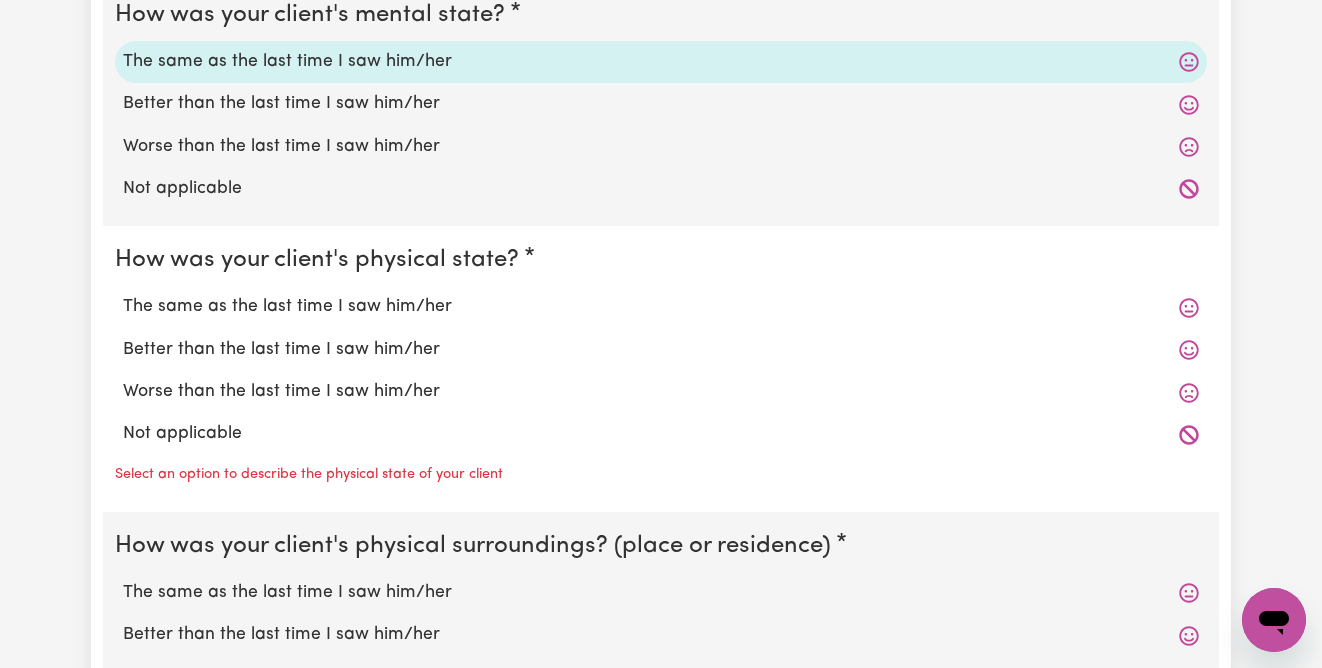 scroll, scrollTop: 1707, scrollLeft: 0, axis: vertical 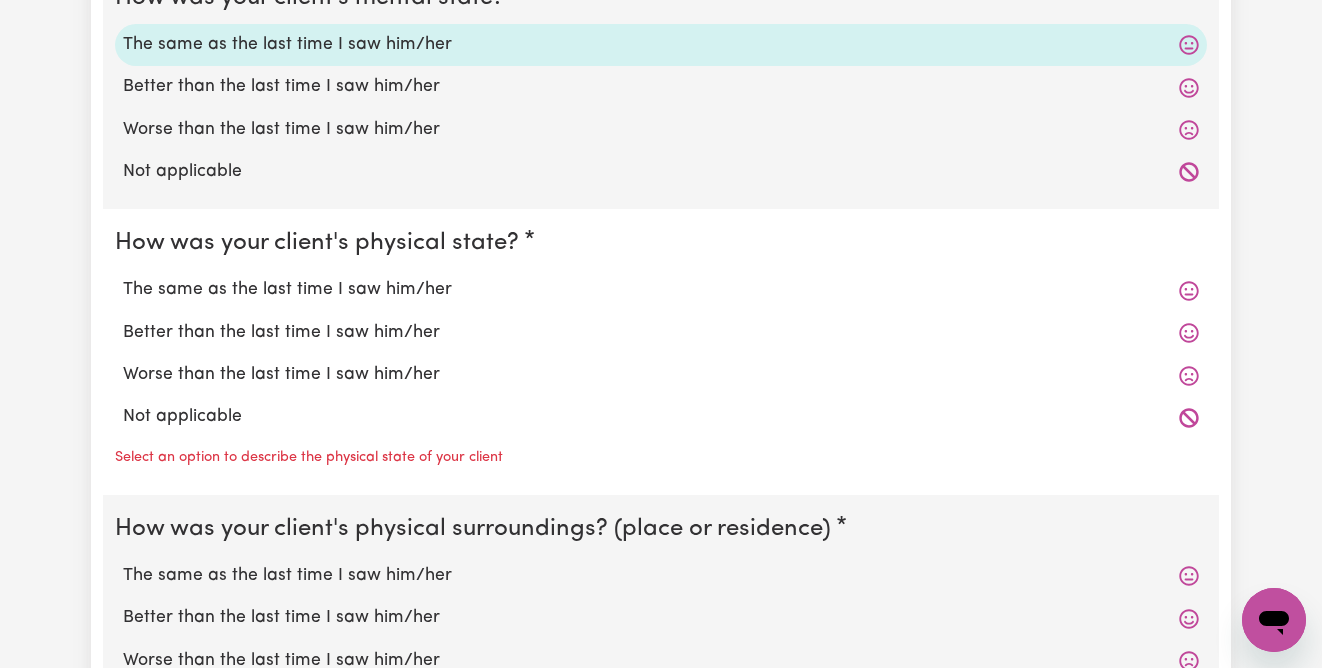 click on "The same as the last time I saw him/her" at bounding box center [661, 290] 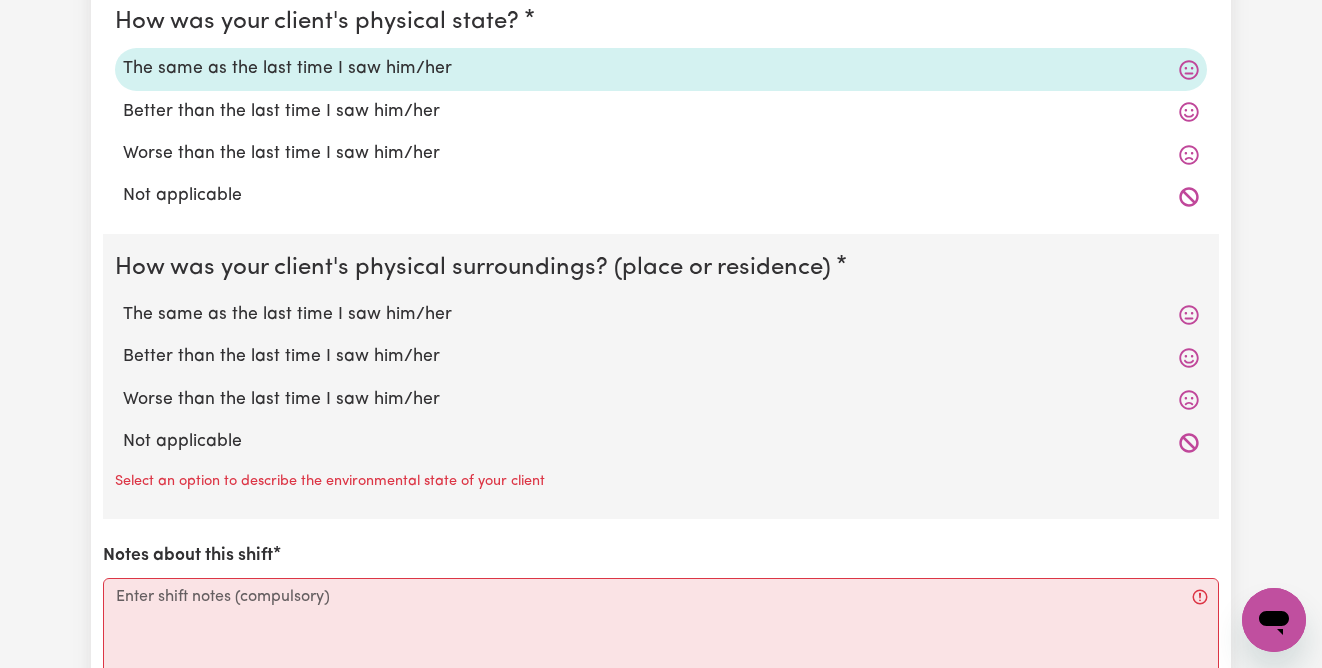 scroll, scrollTop: 1943, scrollLeft: 0, axis: vertical 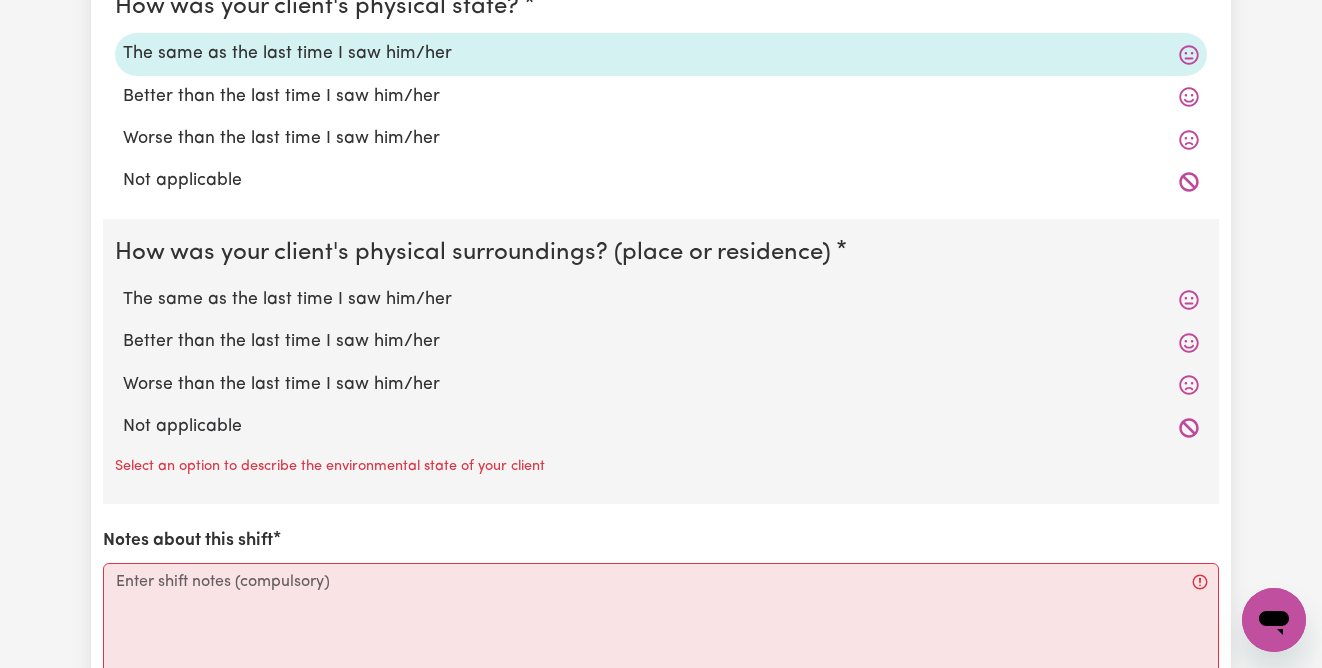 click on "The same as the last time I saw him/her" at bounding box center [661, 300] 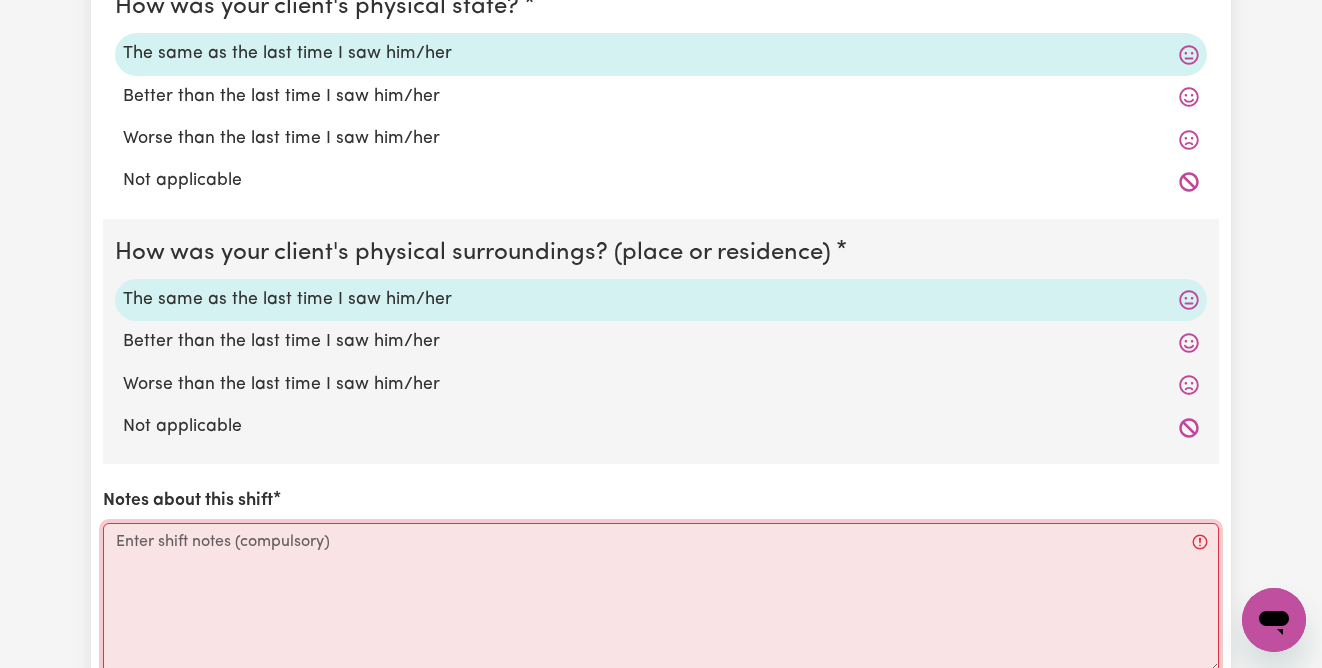 click on "Notes about this shift" at bounding box center [661, 598] 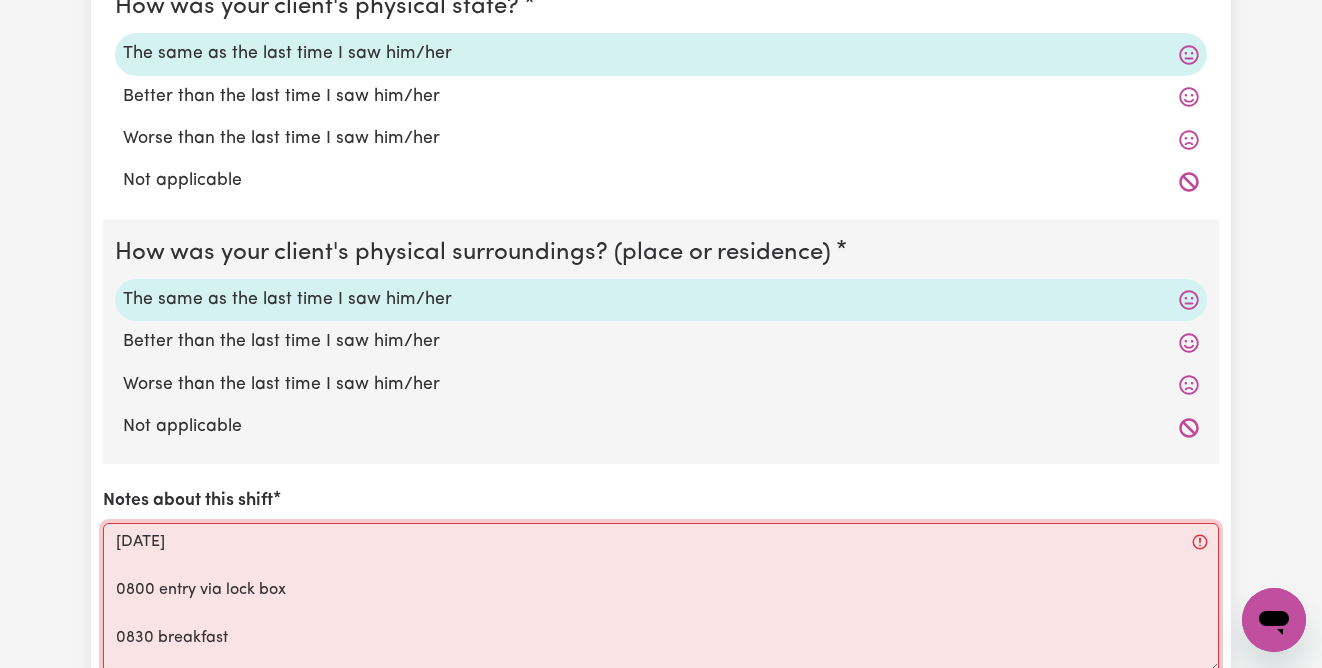 scroll, scrollTop: 694, scrollLeft: 0, axis: vertical 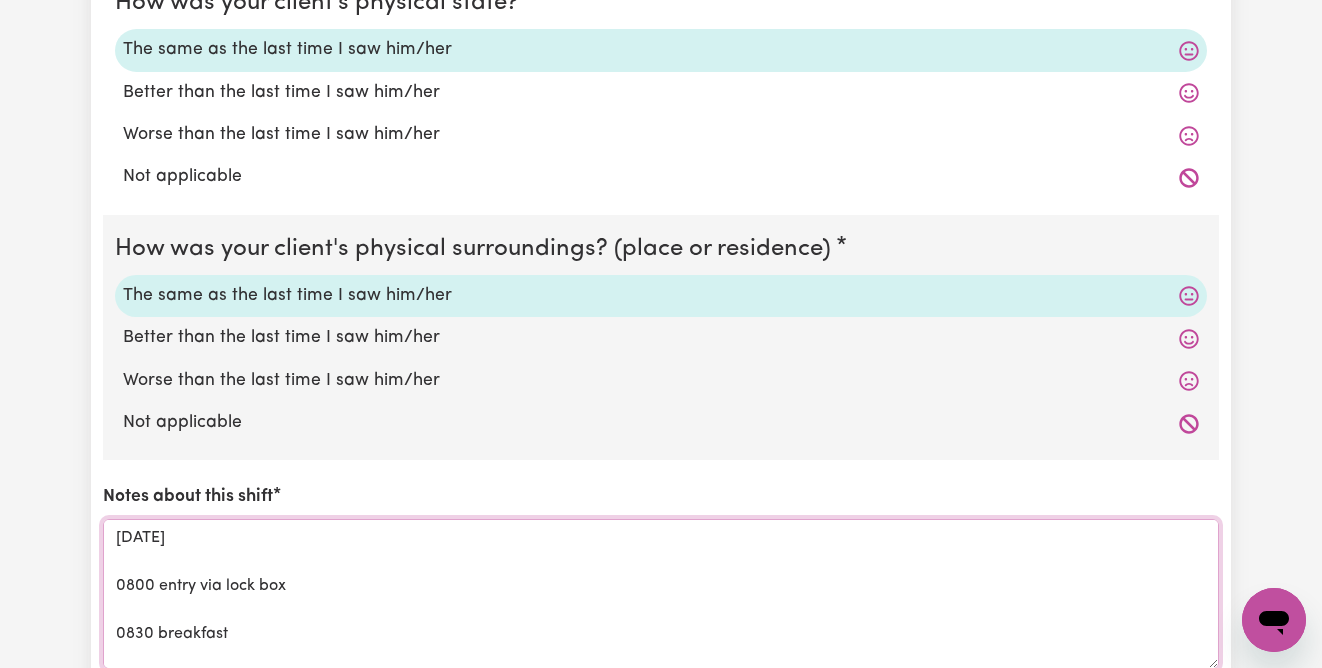 click on "[DATE]
0800 entry via lock box
0830 breakfast
Make lunch
0850 use of electric hoist and manual wheelchair
0900 toilet
0915 open bowels
0915 shower
0935 dress moisturise
Make bed
Music: [PERSON_NAME]
1030 to coffee shop for takeaway
1115 [PERSON_NAME] leaves for gym
Wash dishes
Wash back windows
Wash floors; sweep backyard; wash cloths
1255 [PERSON_NAME] returns from [GEOGRAPHIC_DATA]
1300 Kirelle is ready for lunch" at bounding box center [661, 594] 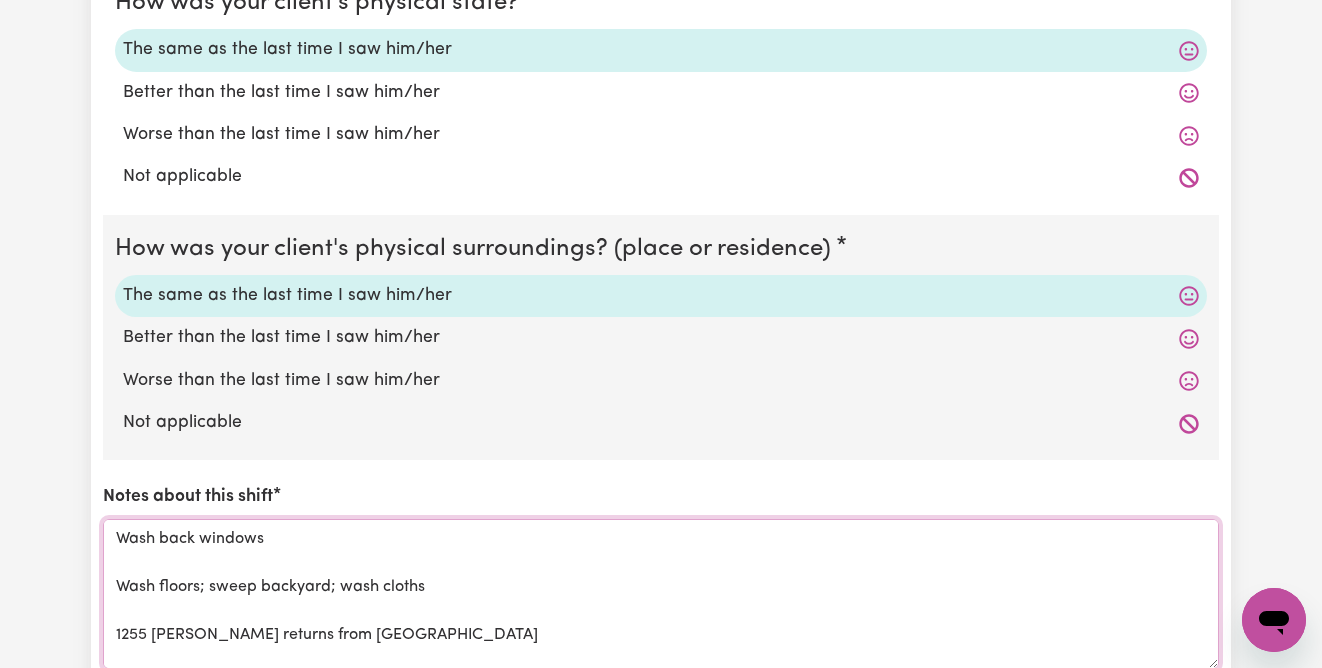 scroll, scrollTop: 704, scrollLeft: 0, axis: vertical 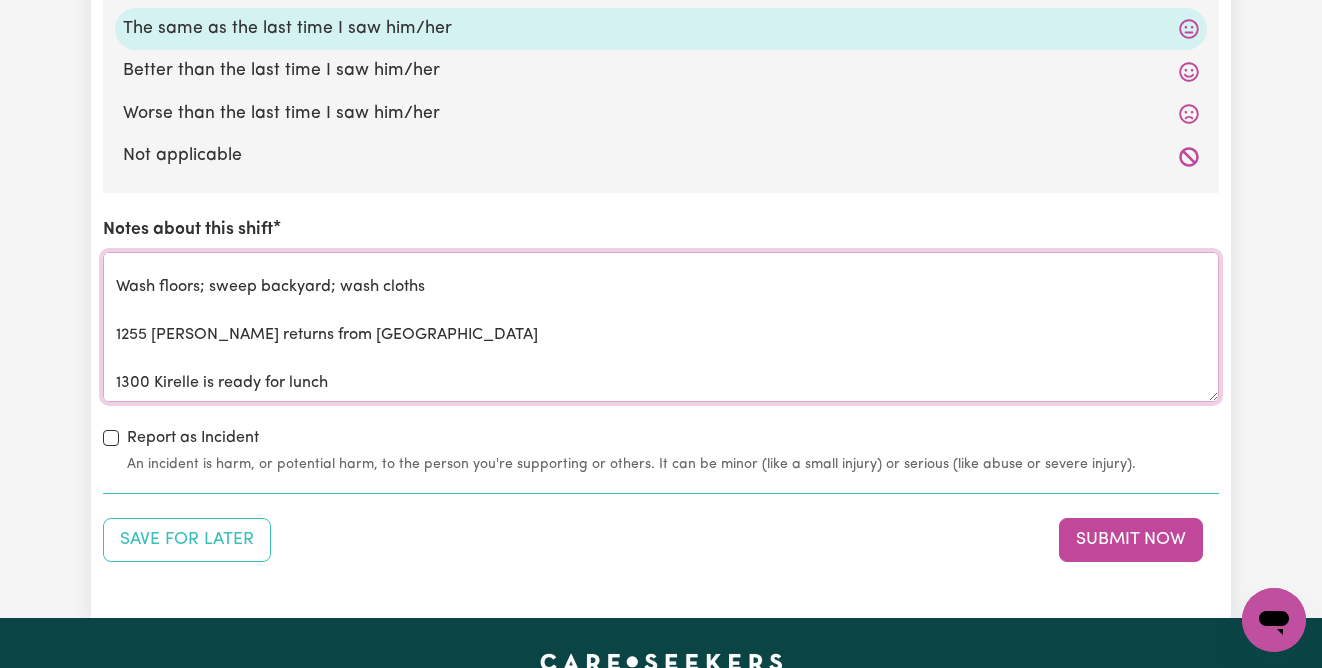 click on "[DATE]
0800 entry via lock box
0830 breakfast
Make lunch
0850 use of electric hoist and manual wheelchair
0900 toilet
0915 open bowels
0915 shower
0935 dress moisturise
Make bed
Music: [PERSON_NAME]
1030 to coffee shop for takeaway
1115 [PERSON_NAME] leaves for gym
Wash dishes
Wash back windows
Wash floors; sweep backyard; wash cloths
1255 [PERSON_NAME] returns from [GEOGRAPHIC_DATA]
1300 Kirelle is ready for lunch" at bounding box center [661, 327] 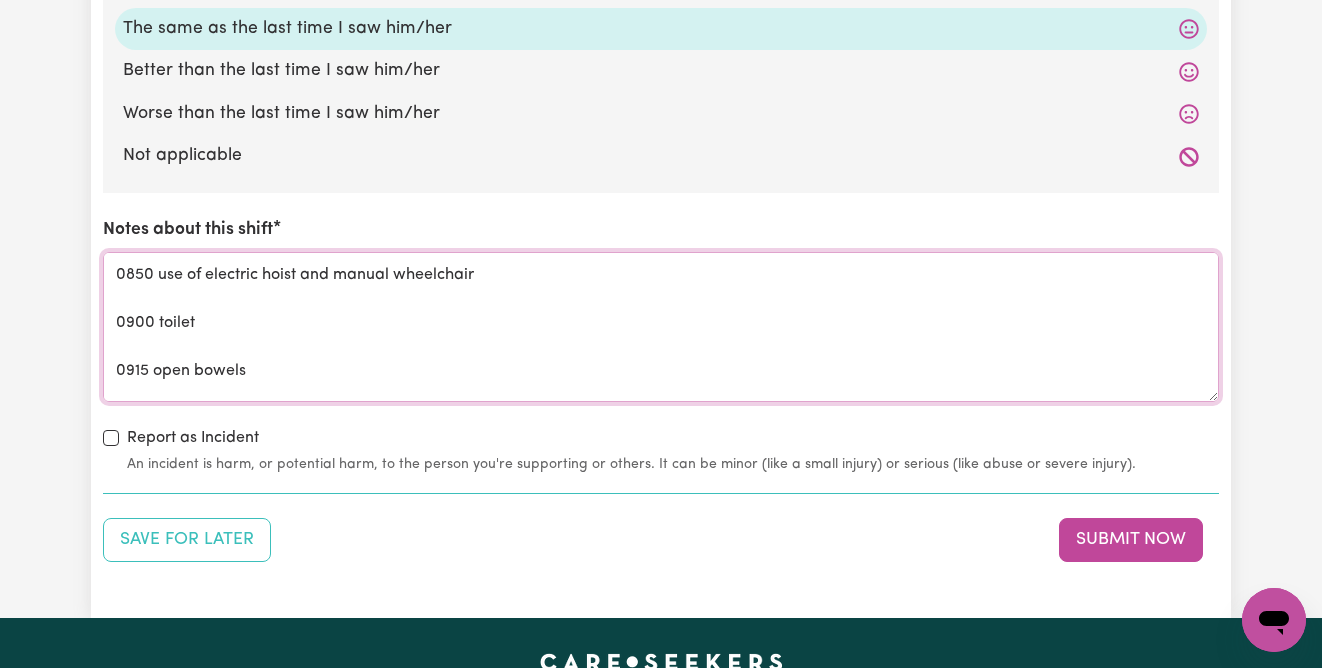 scroll, scrollTop: 193, scrollLeft: 0, axis: vertical 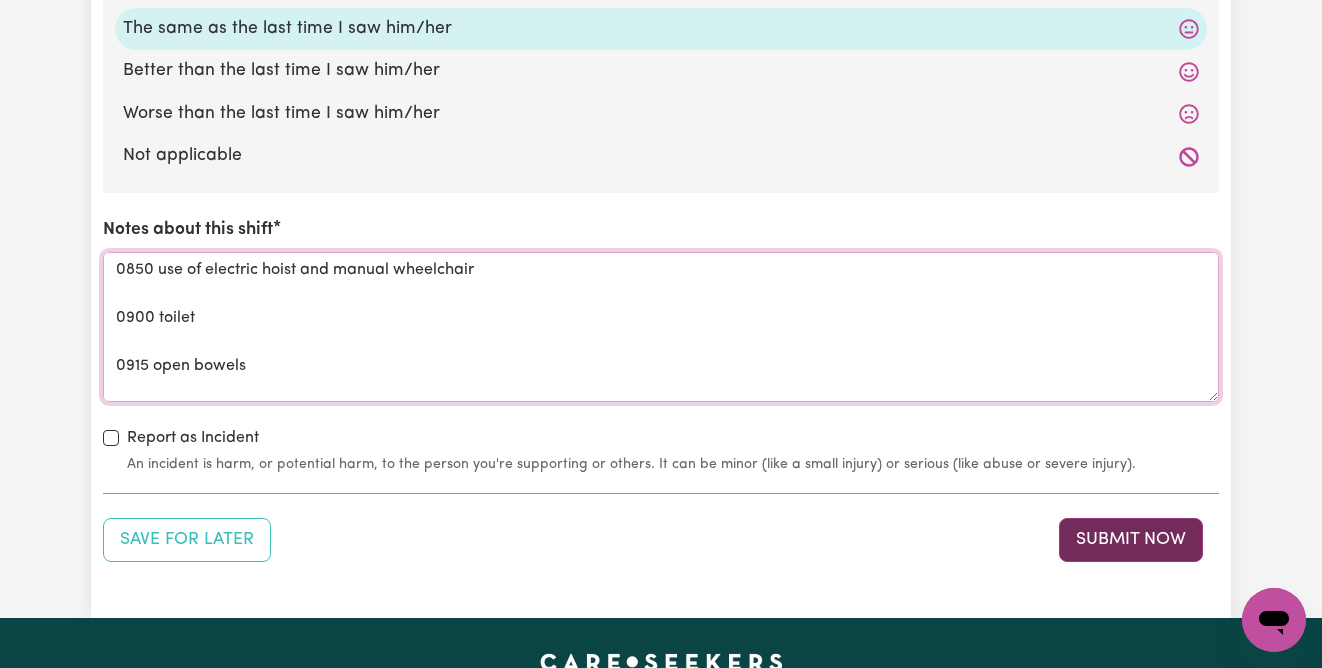 type on "[DATE]
0800 entry via lock box
0830 breakfast
Make lunch
0850 use of electric hoist and manual wheelchair
0900 toilet
0915 open bowels
0915 shower
0935 dress moisturise
Make bed
Music: [PERSON_NAME]
1030 to coffee shop for takeaway
1115 [PERSON_NAME] leaves for gym
Wash dishes
Wash back windows
Wash floors; sweep backyard; wash cloths
1255 [PERSON_NAME] returns from gym; eats apple and yoghurt
1300 Kirelle is ready for lunch" 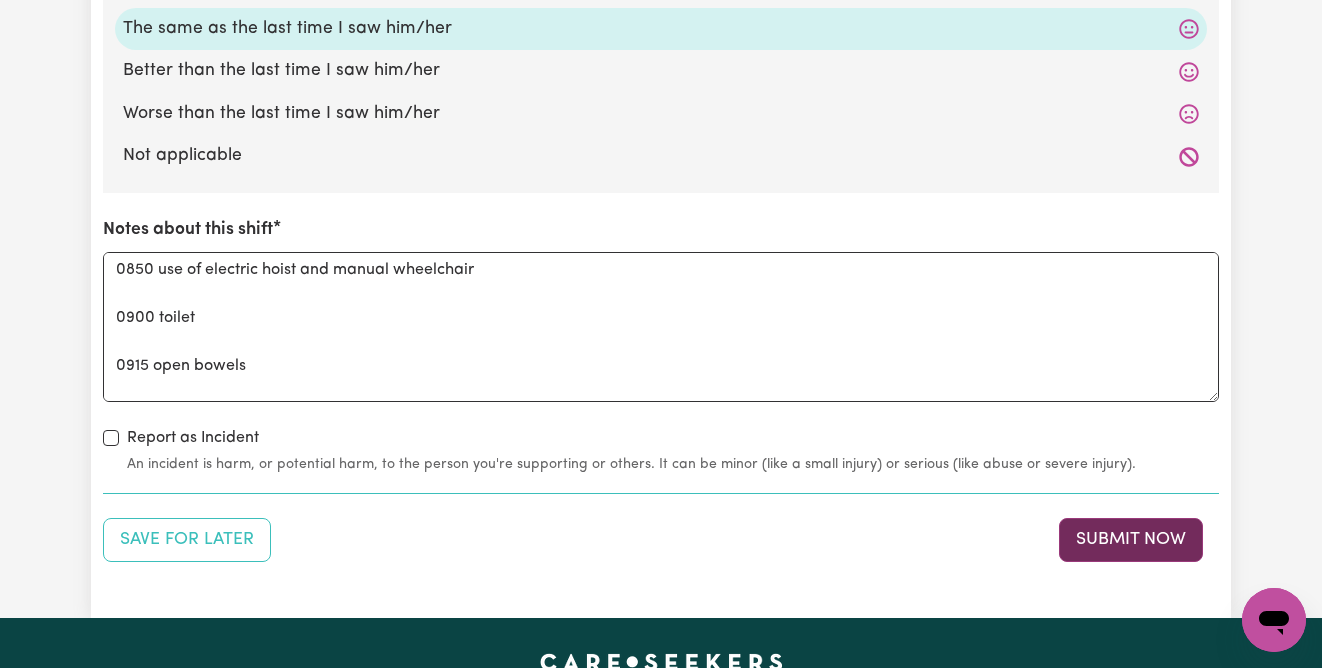 click on "Submit Now" at bounding box center (1131, 540) 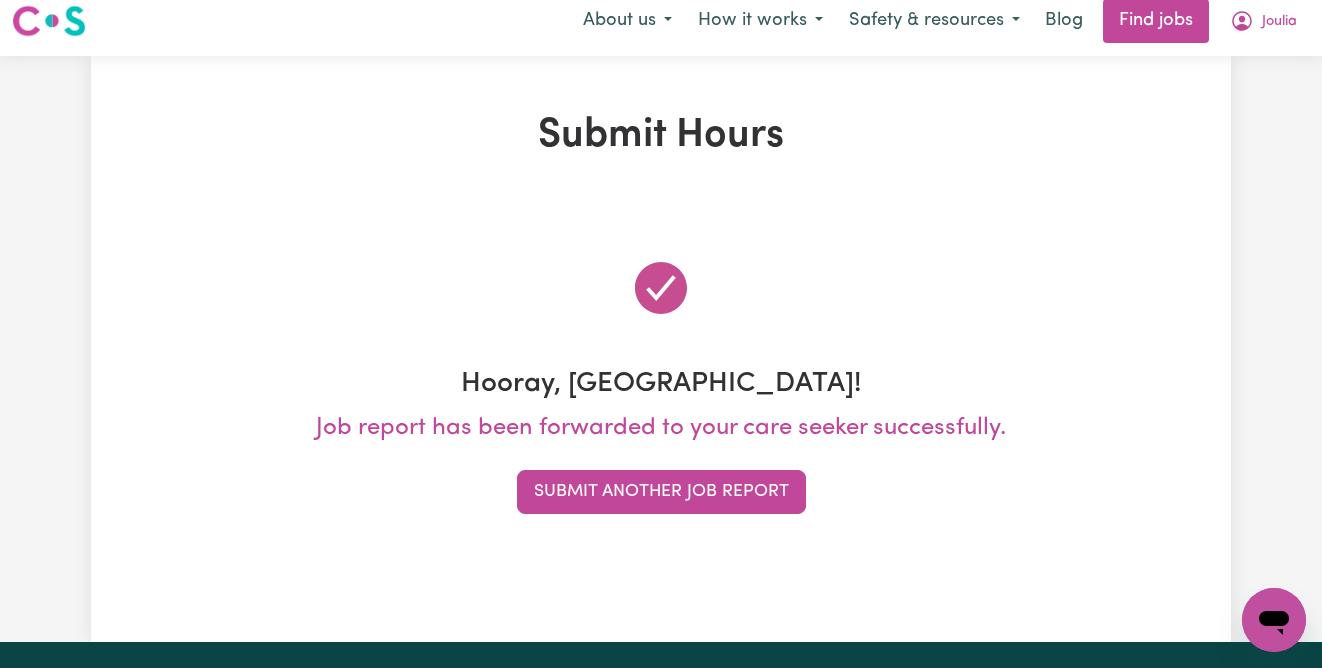scroll, scrollTop: 0, scrollLeft: 0, axis: both 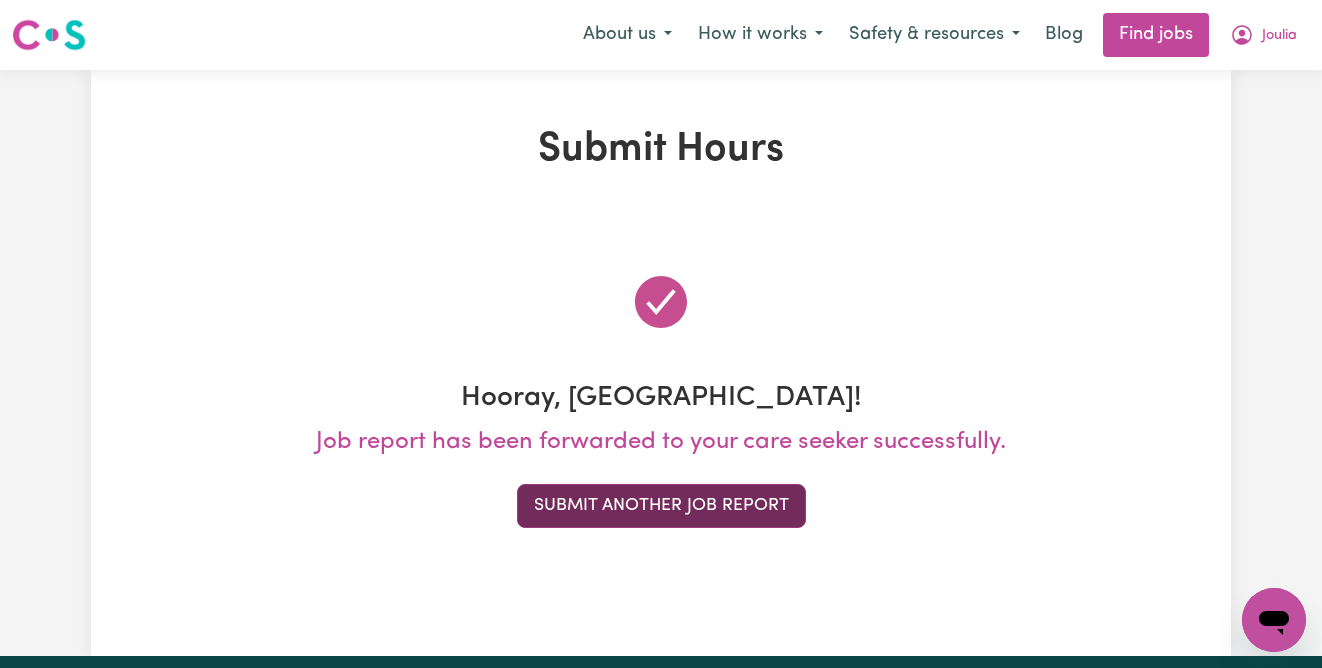 click on "Submit Another Job Report" at bounding box center [661, 506] 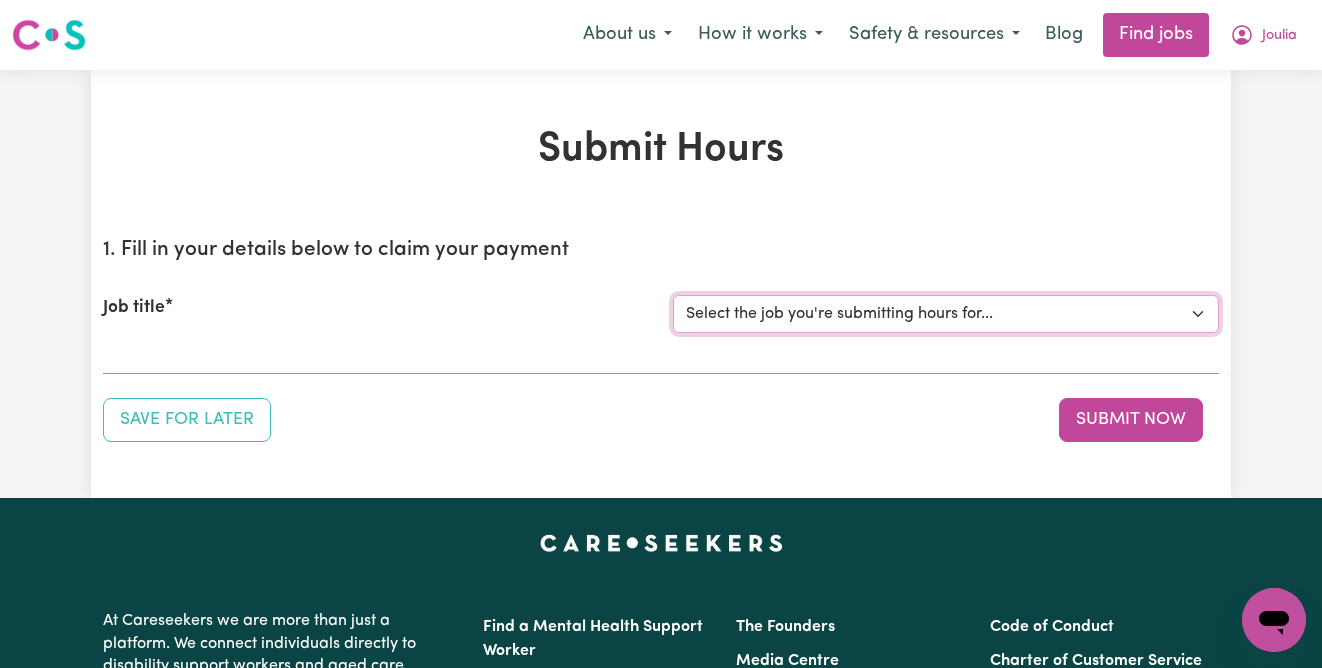 click on "Select the job you're submitting hours for... [[PERSON_NAME] I Need Care] [DEMOGRAPHIC_DATA] Support Worker Needed For Personal Care In [GEOGRAPHIC_DATA], [GEOGRAPHIC_DATA]" at bounding box center [946, 314] 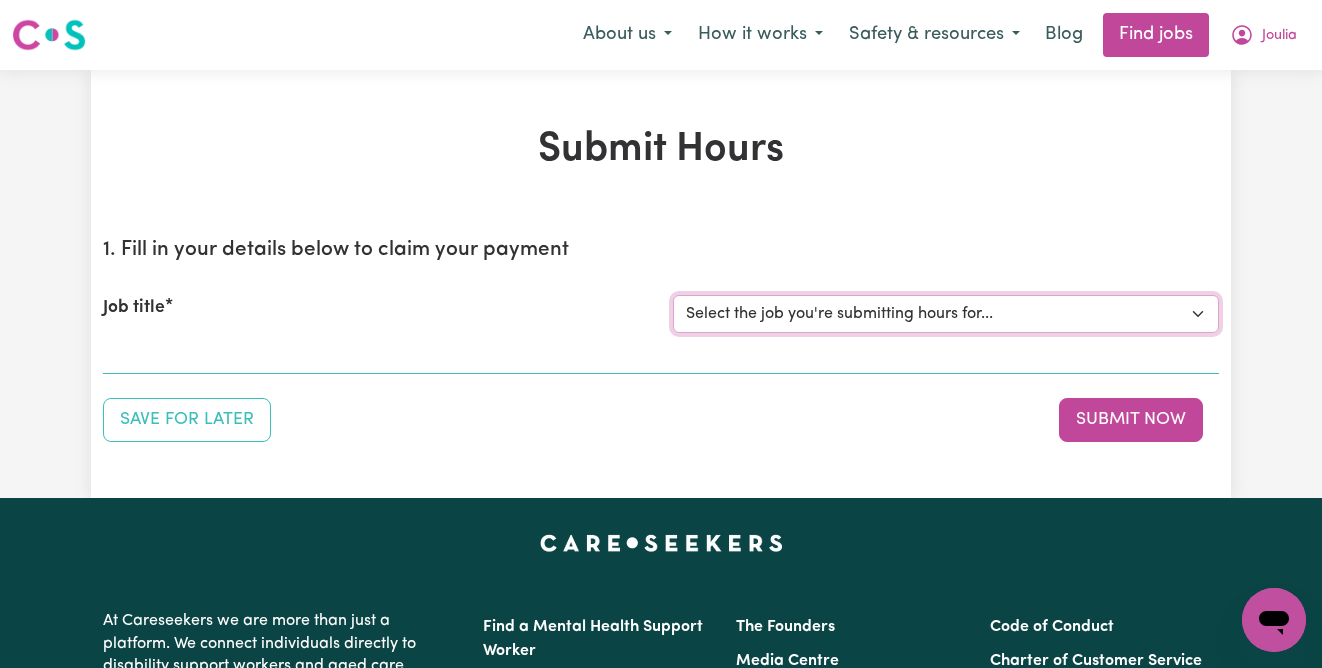 select on "13327" 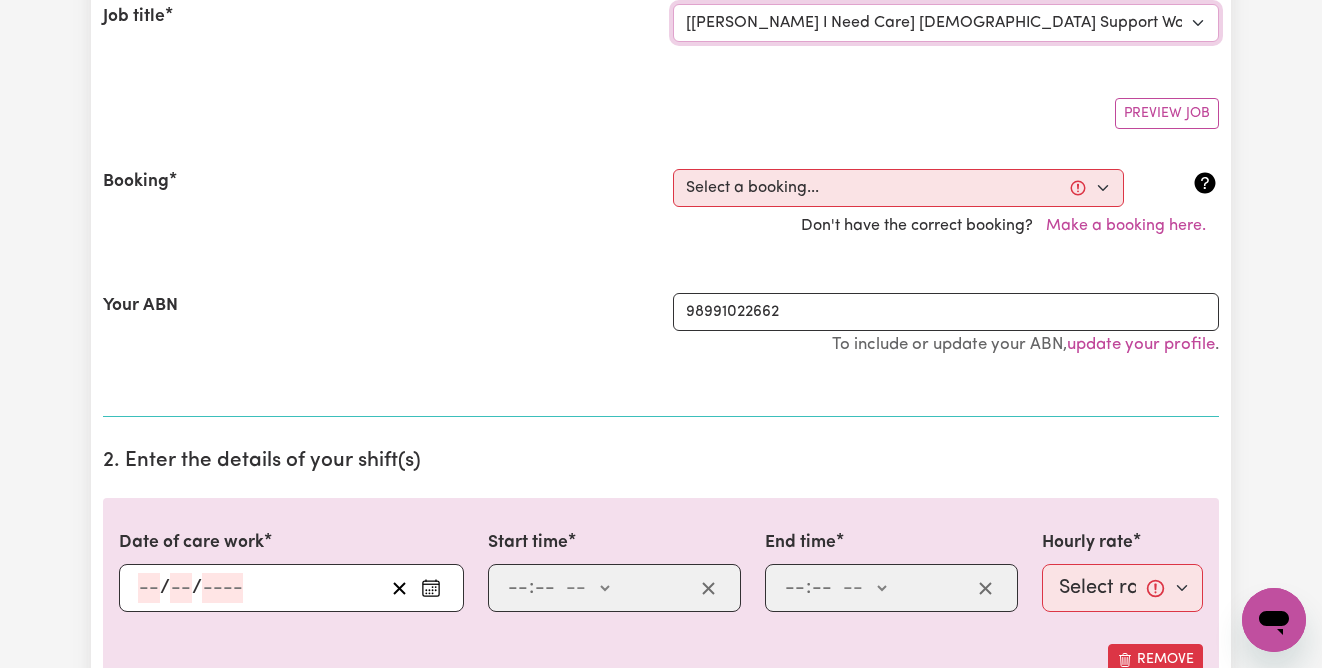 scroll, scrollTop: 387, scrollLeft: 0, axis: vertical 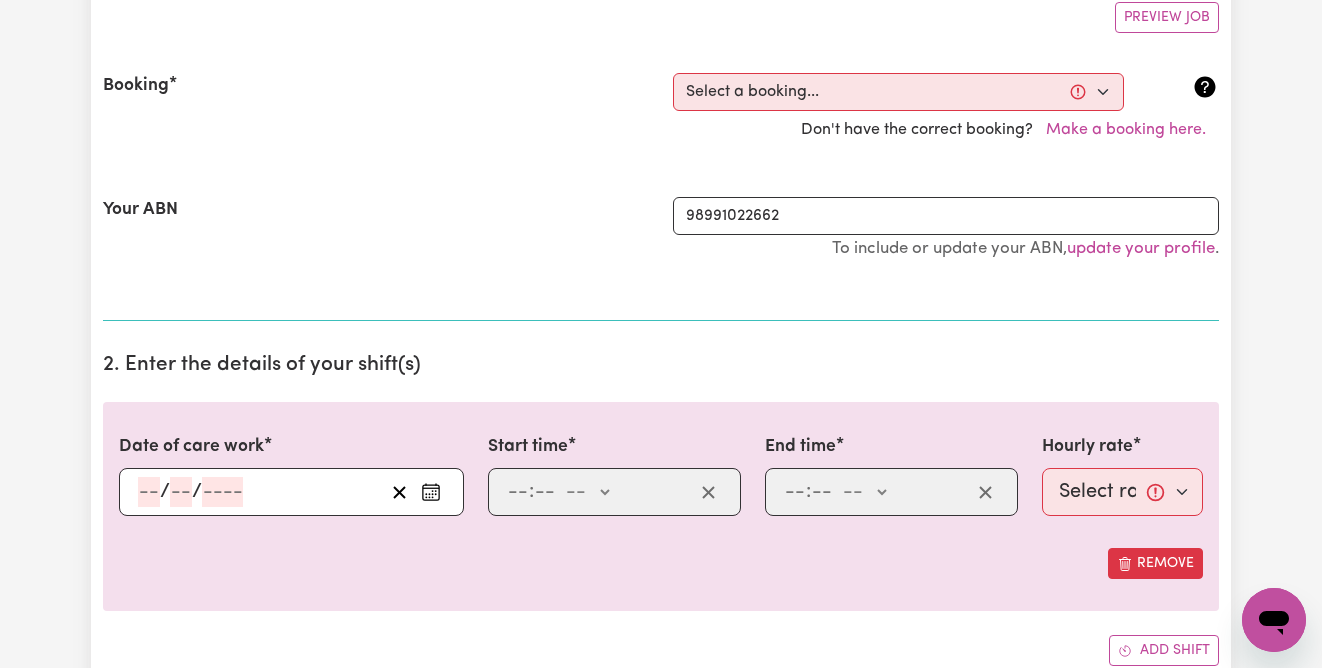 click 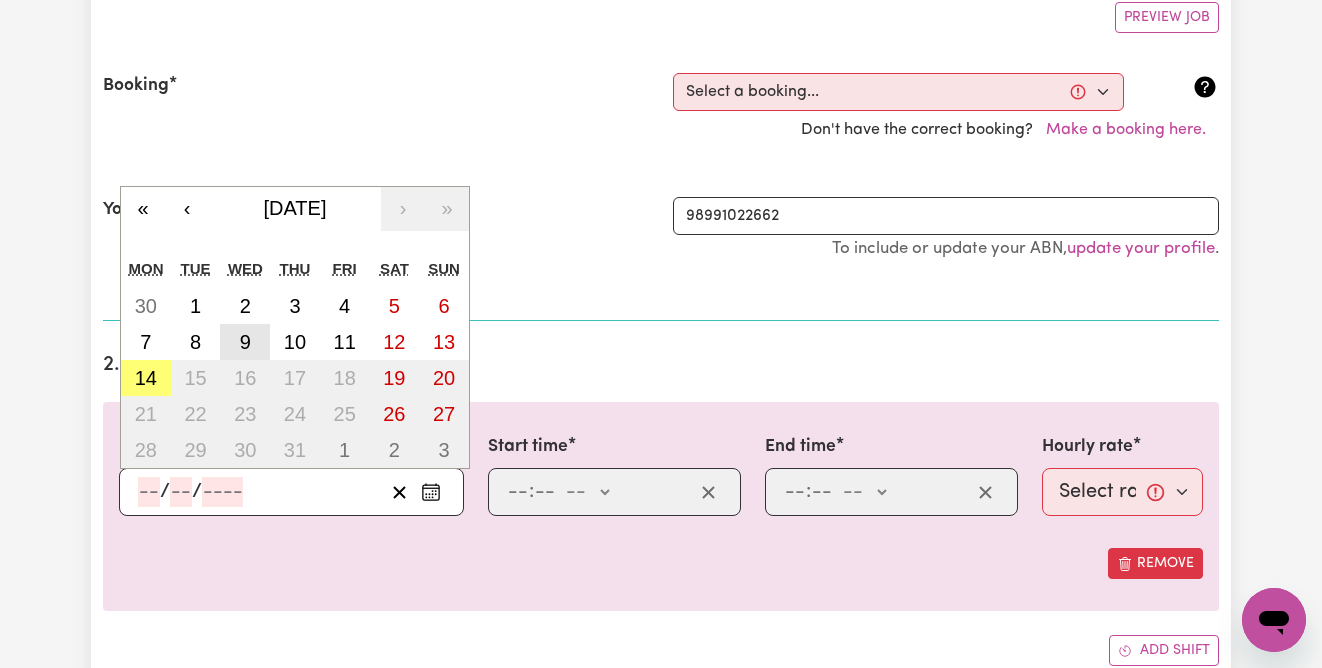 click on "9" at bounding box center (245, 342) 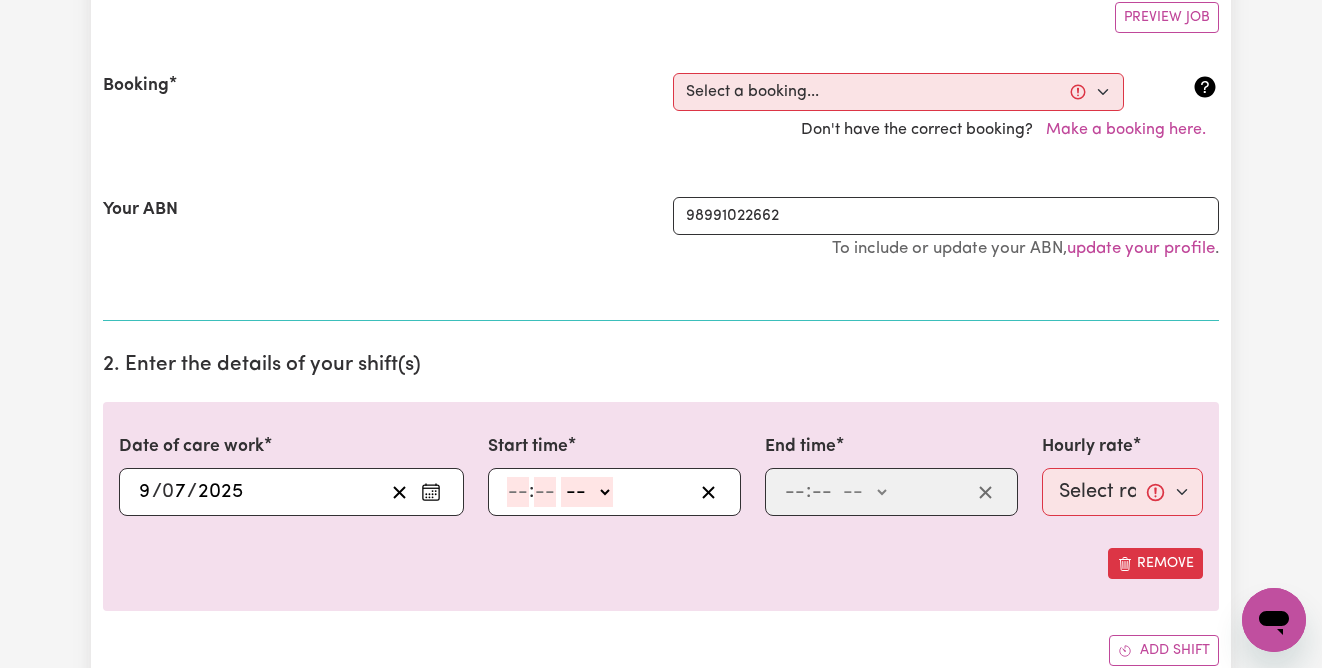 click 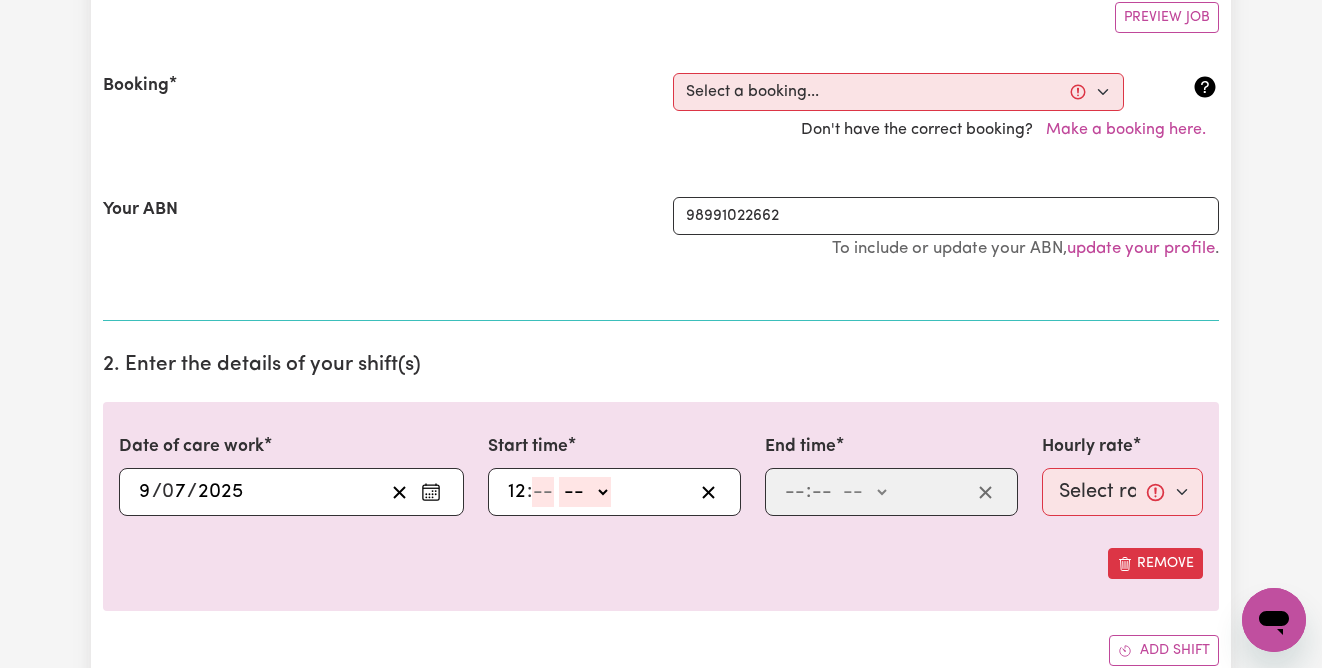 type on "12" 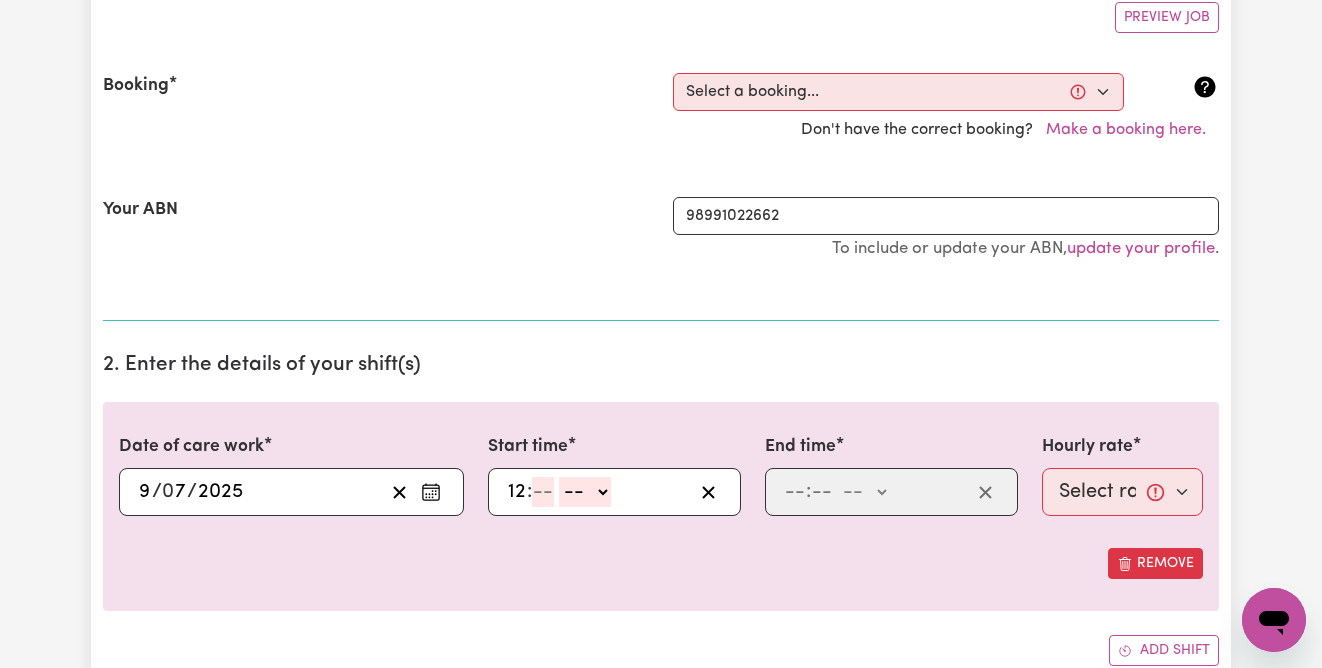 type on "8" 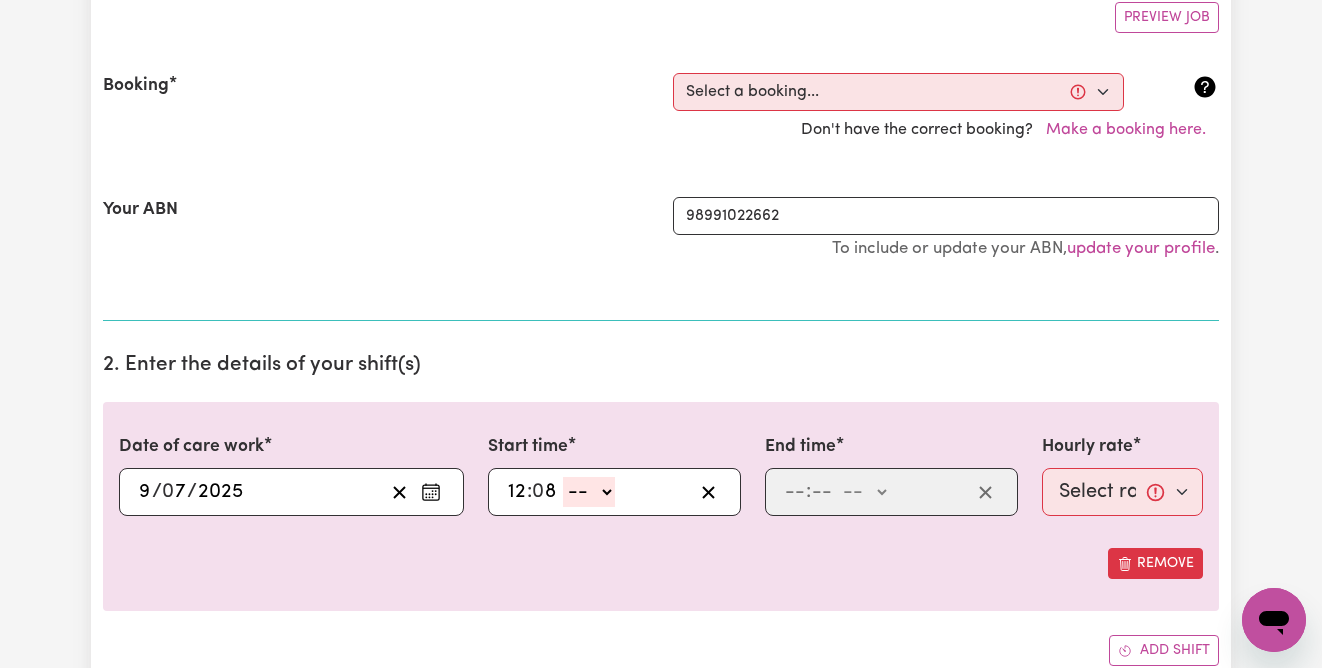 type 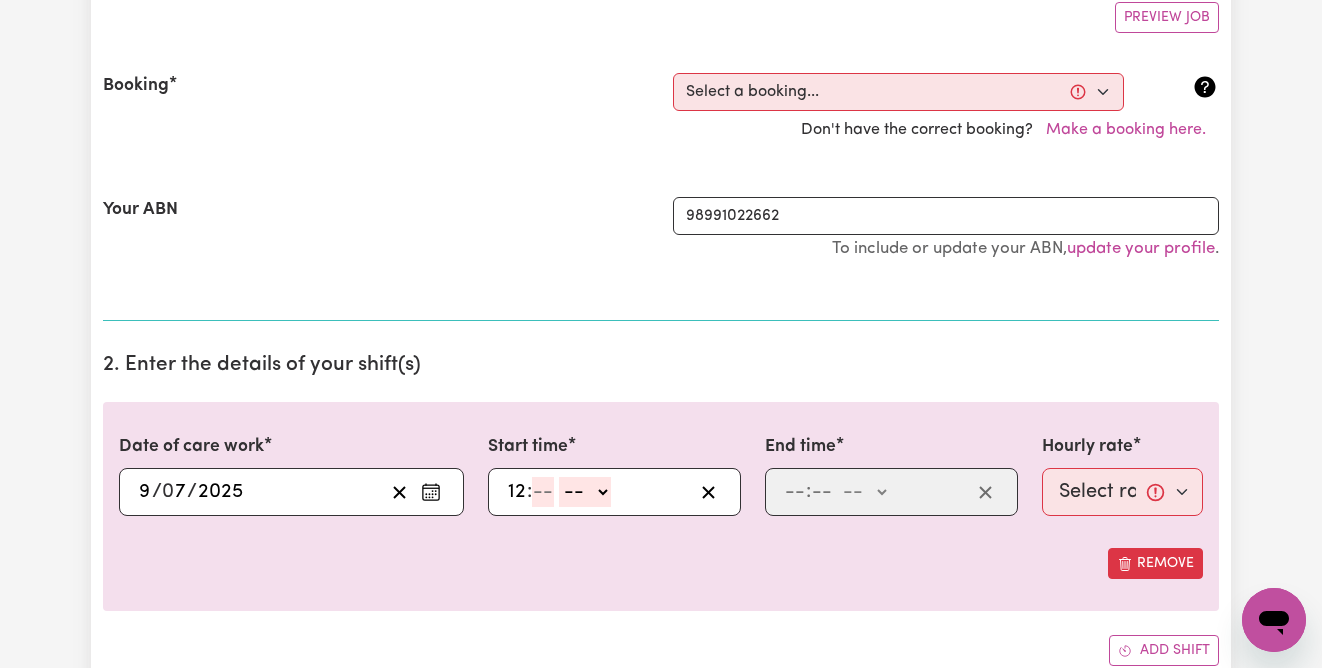scroll, scrollTop: 386, scrollLeft: 0, axis: vertical 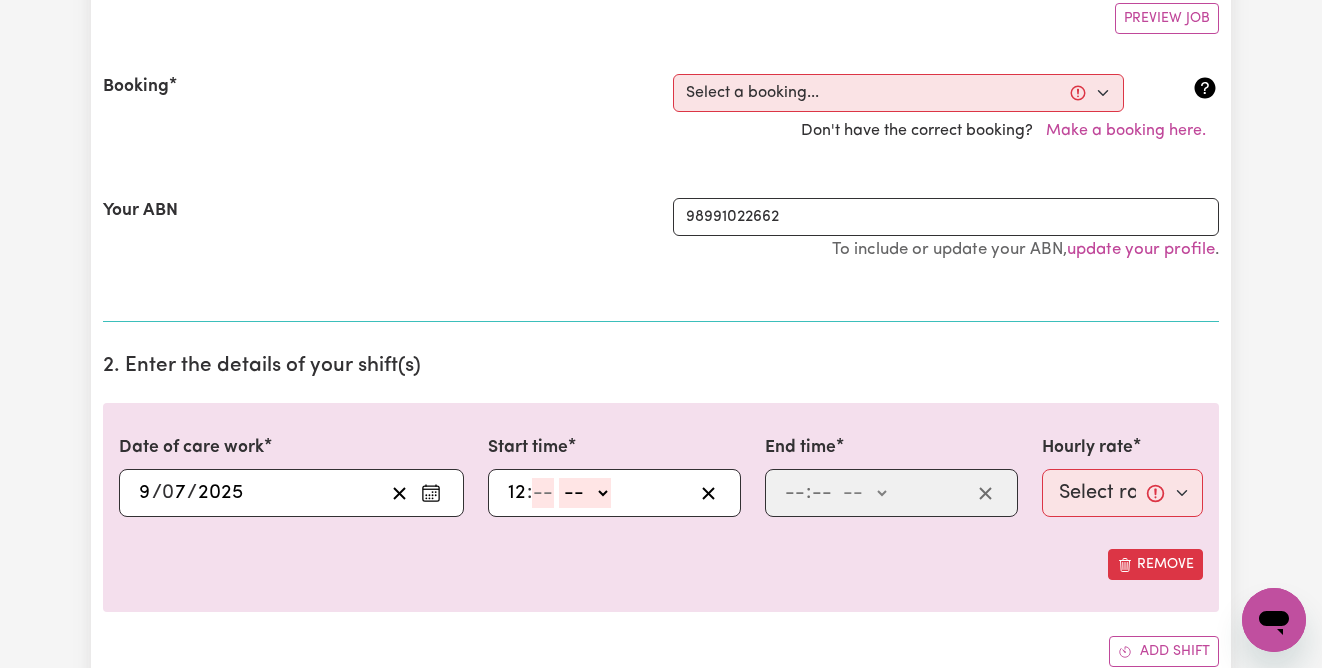 click on "12" 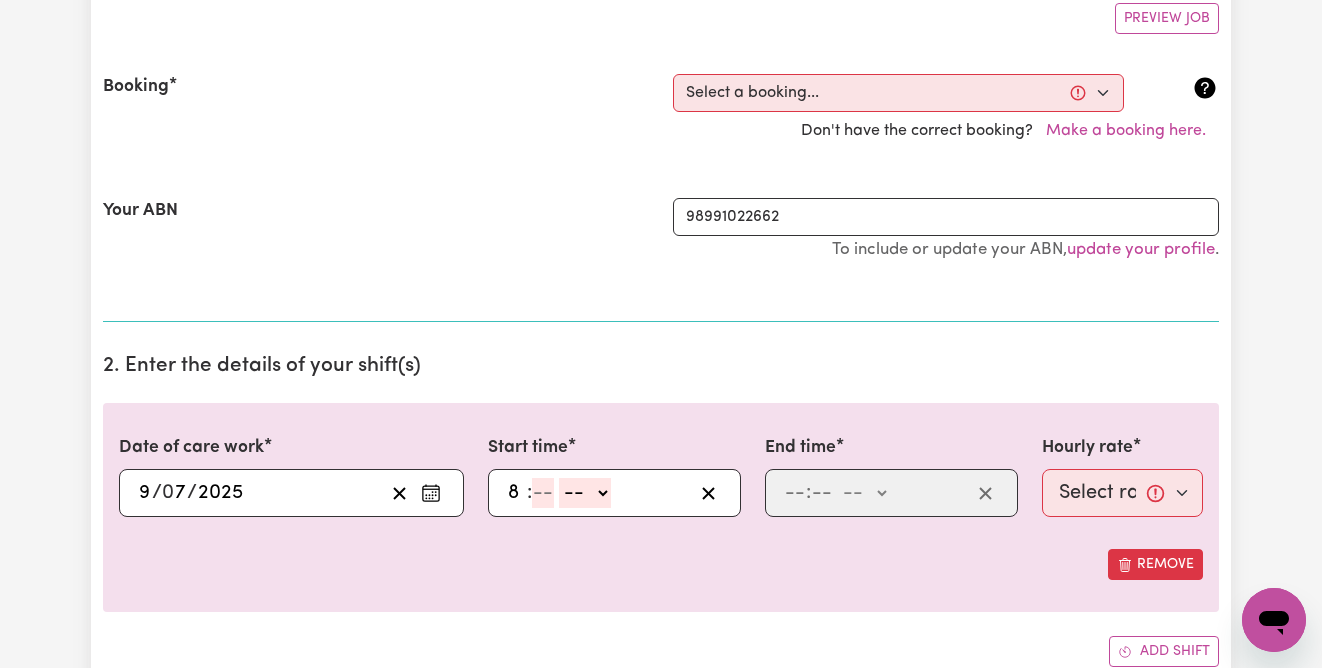 type on "8" 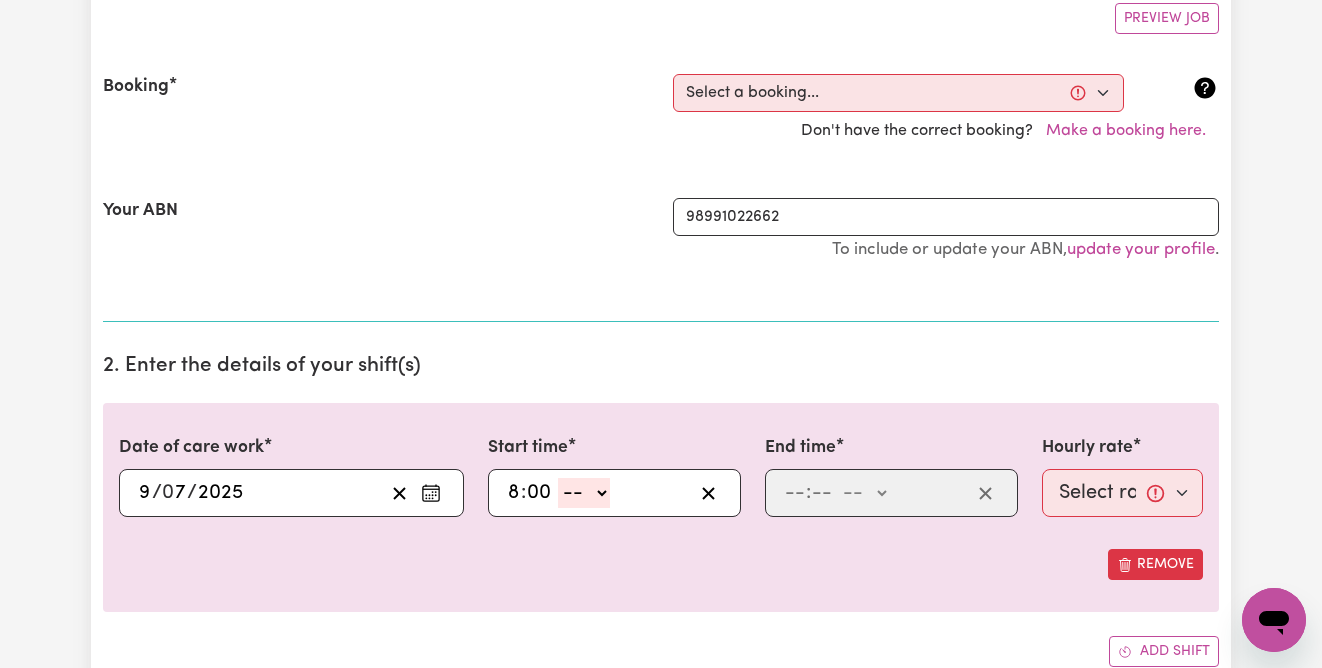 type on "00" 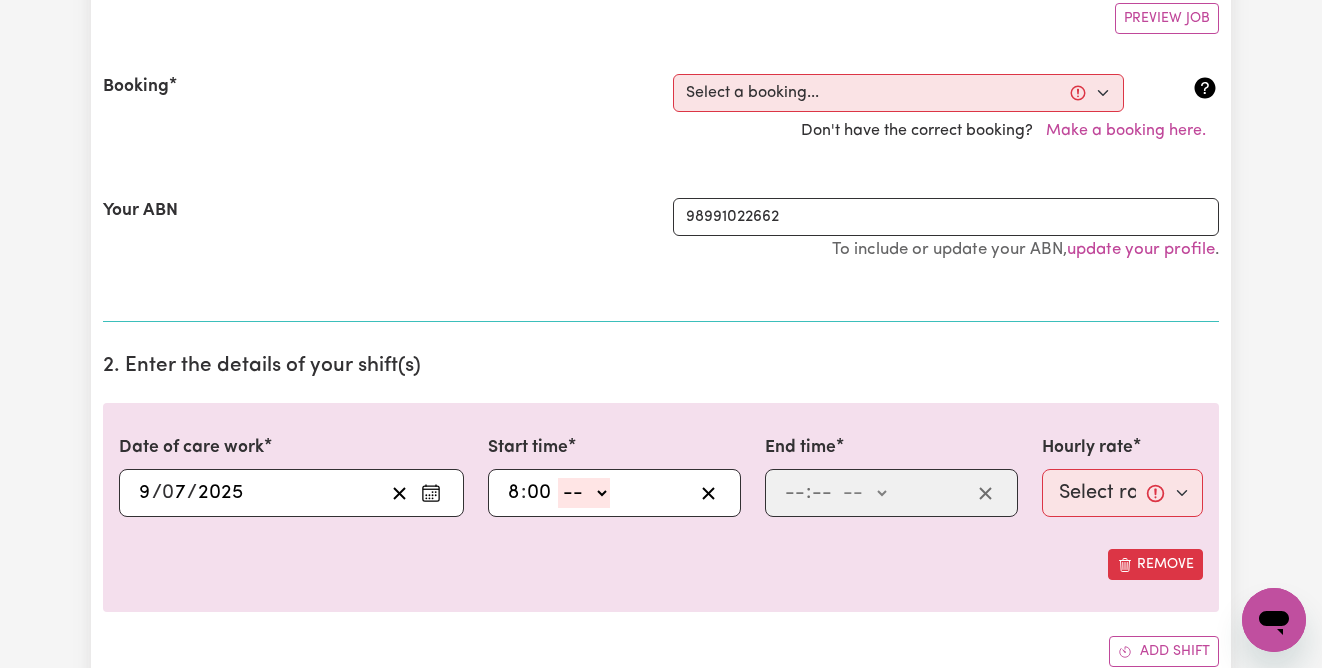 select on "am" 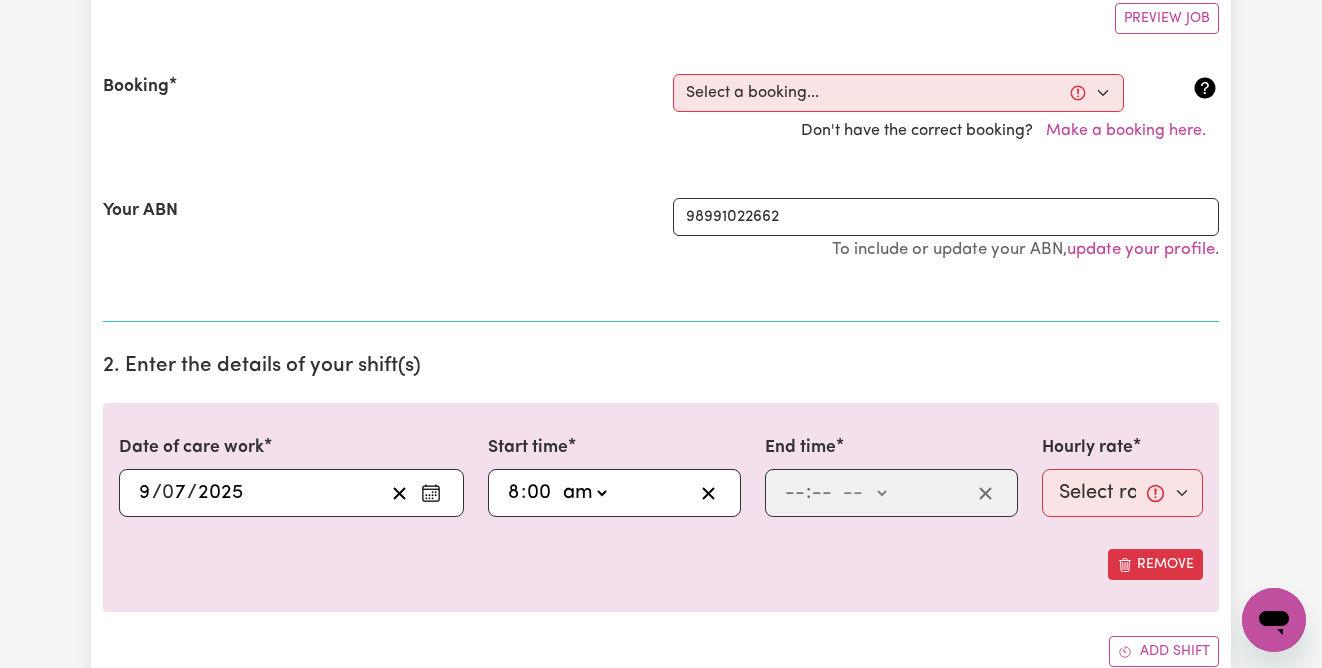 type on "08:00" 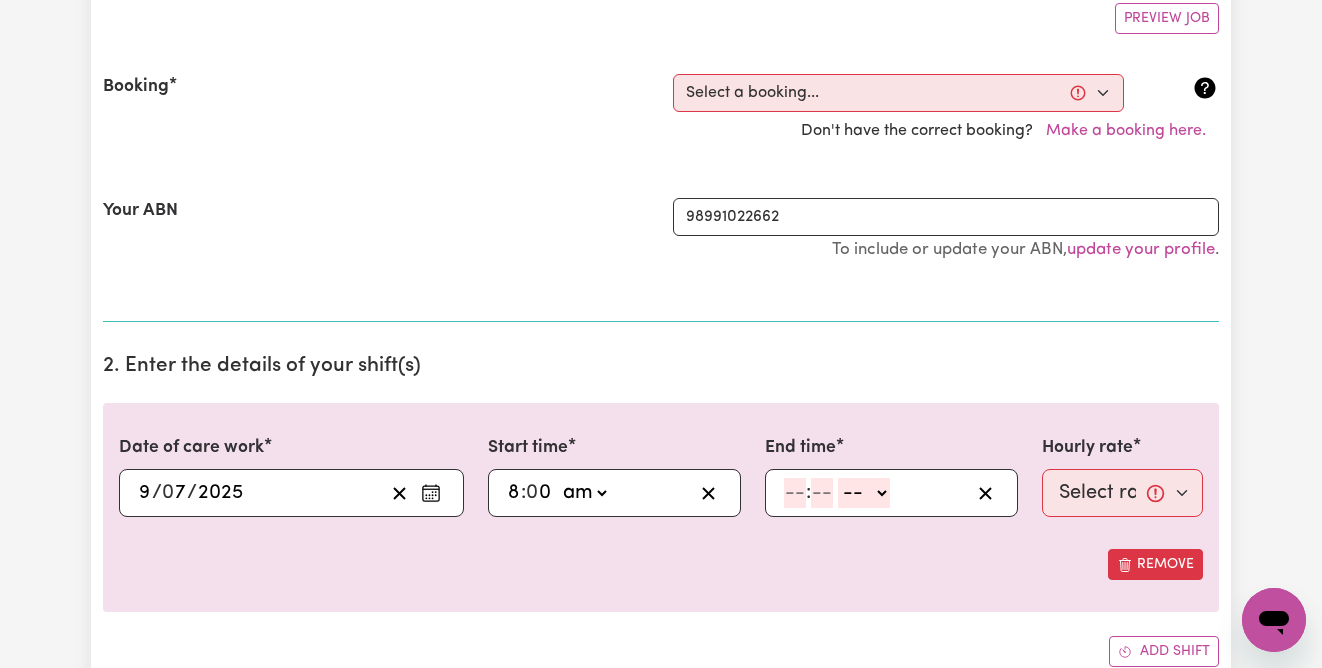 click on "-- am pm" 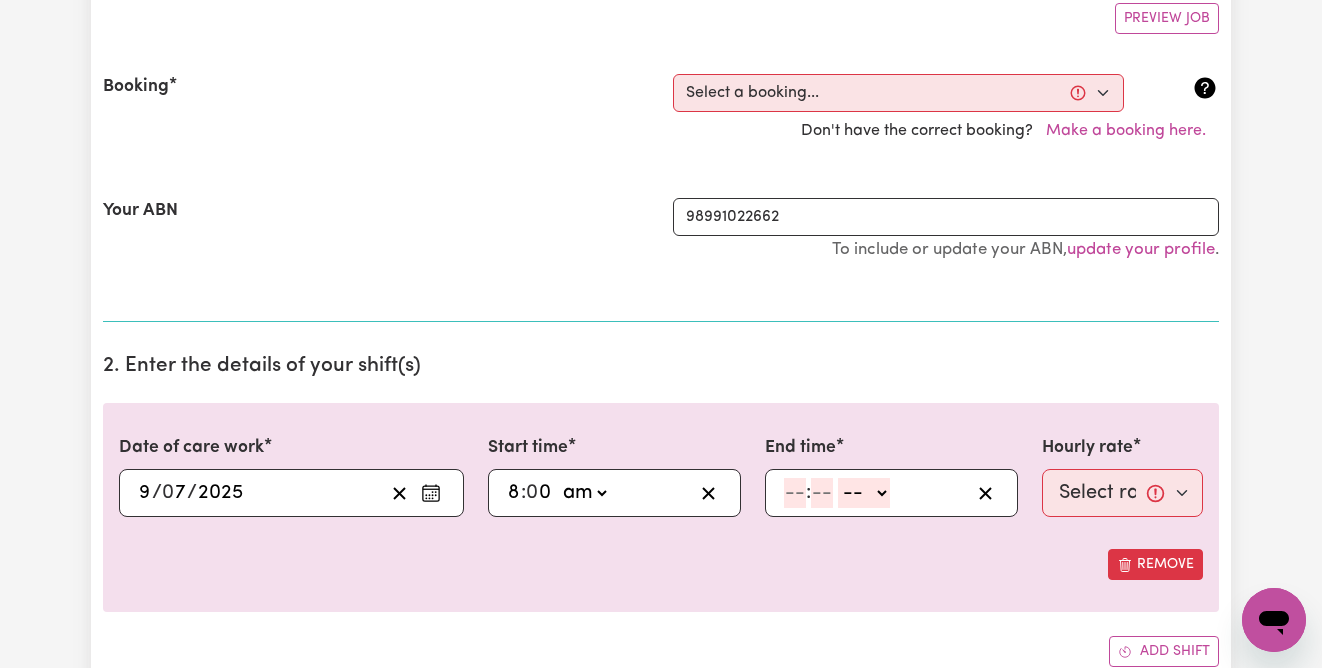 select on "pm" 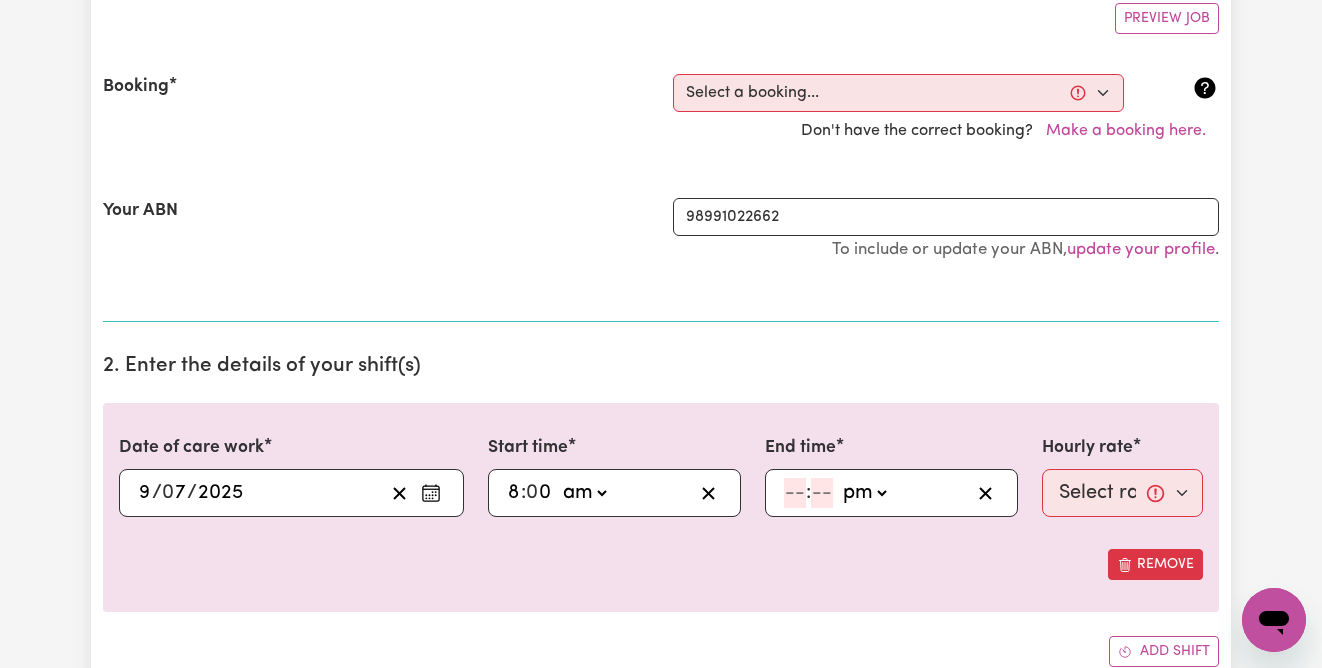 click 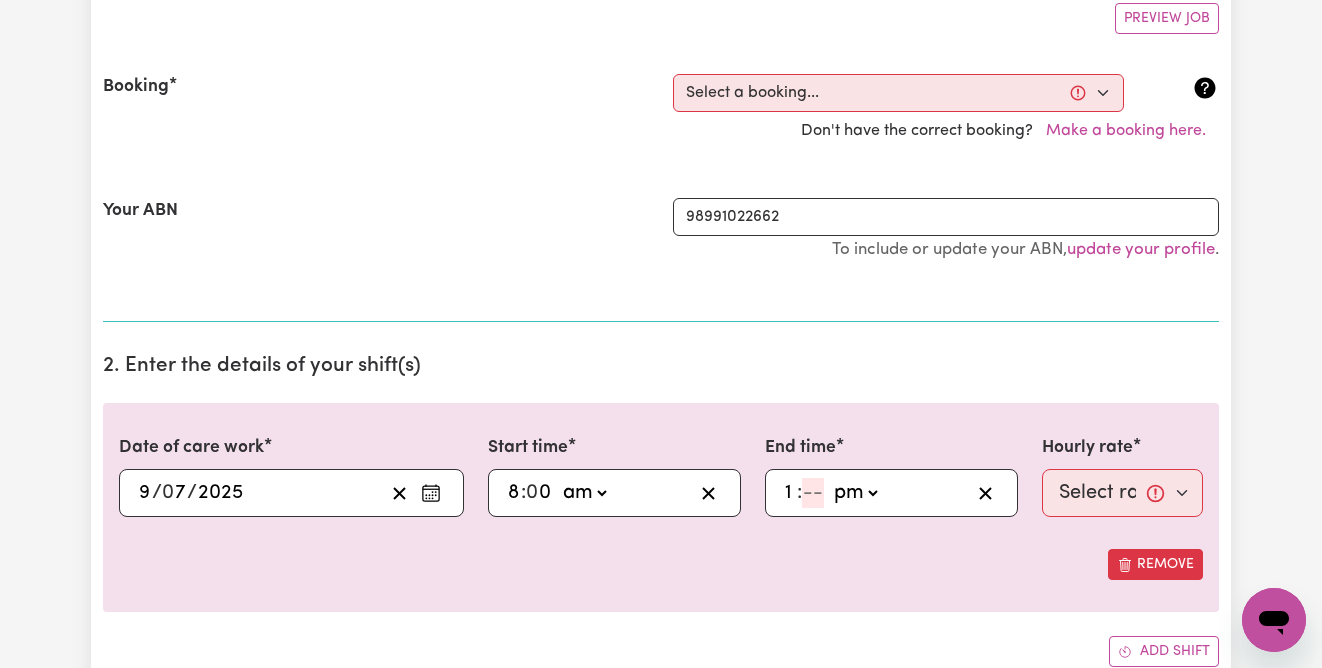 type on "1" 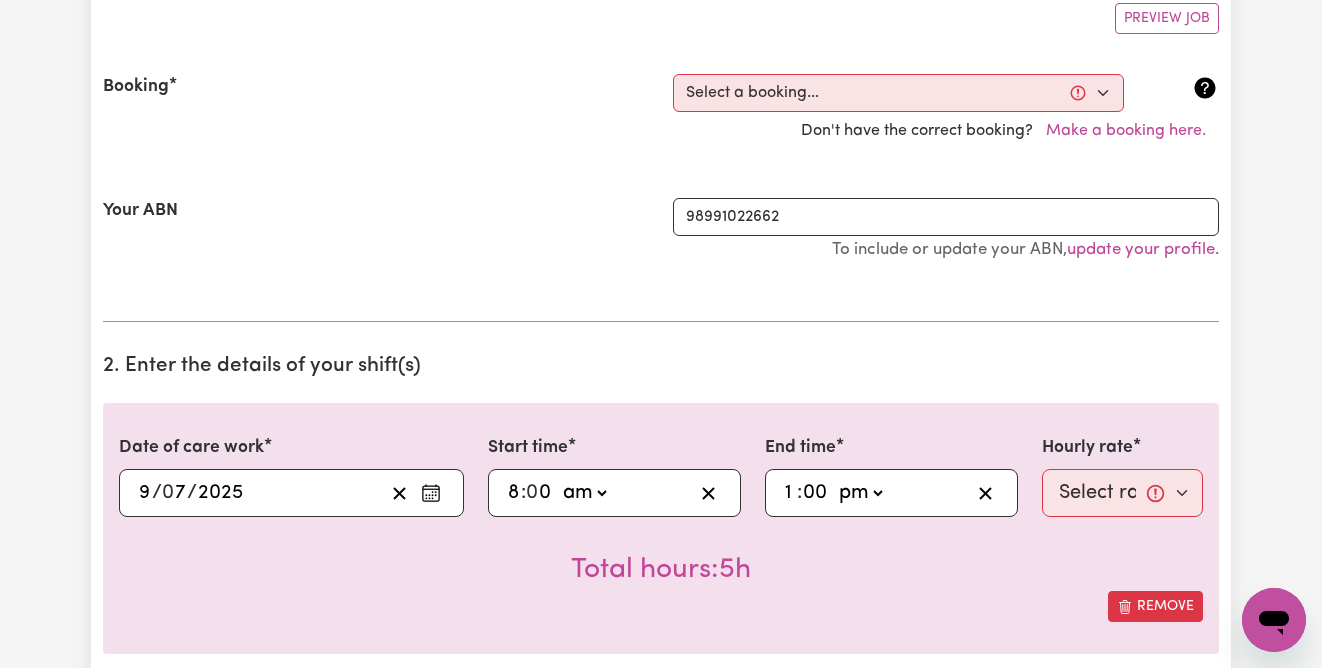 type on "00" 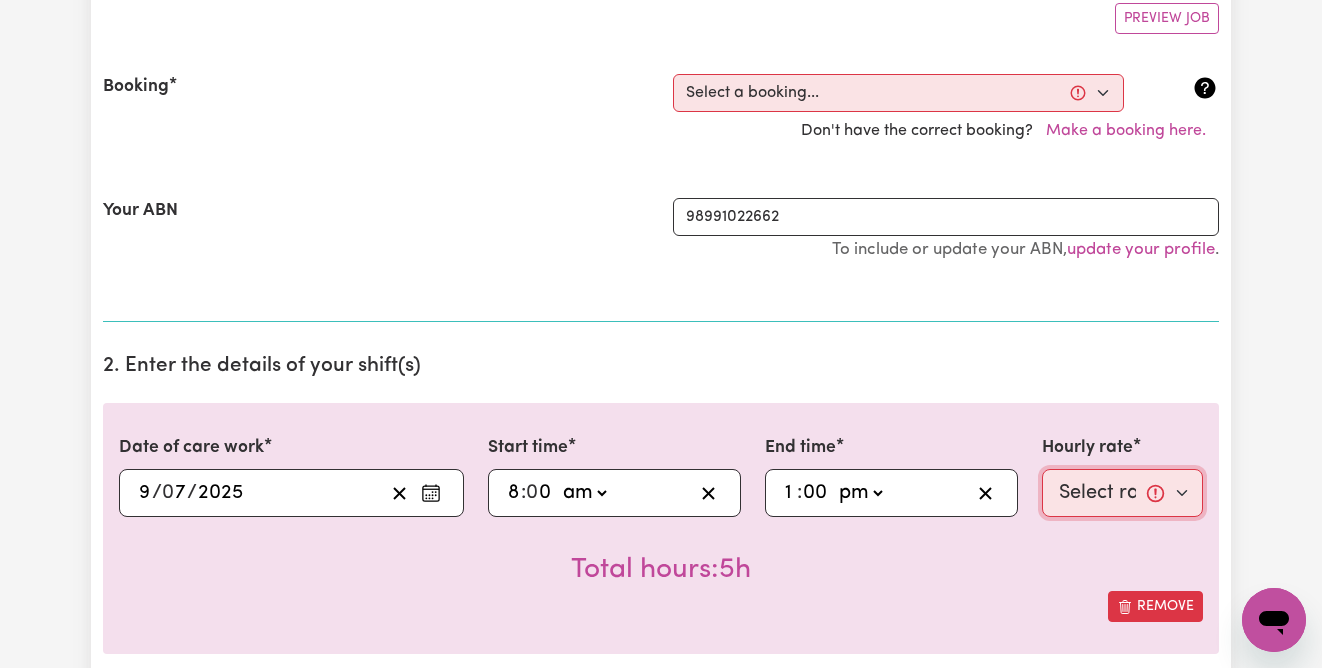 click on "Select rate... $40.00 (Weekday)" at bounding box center [1122, 493] 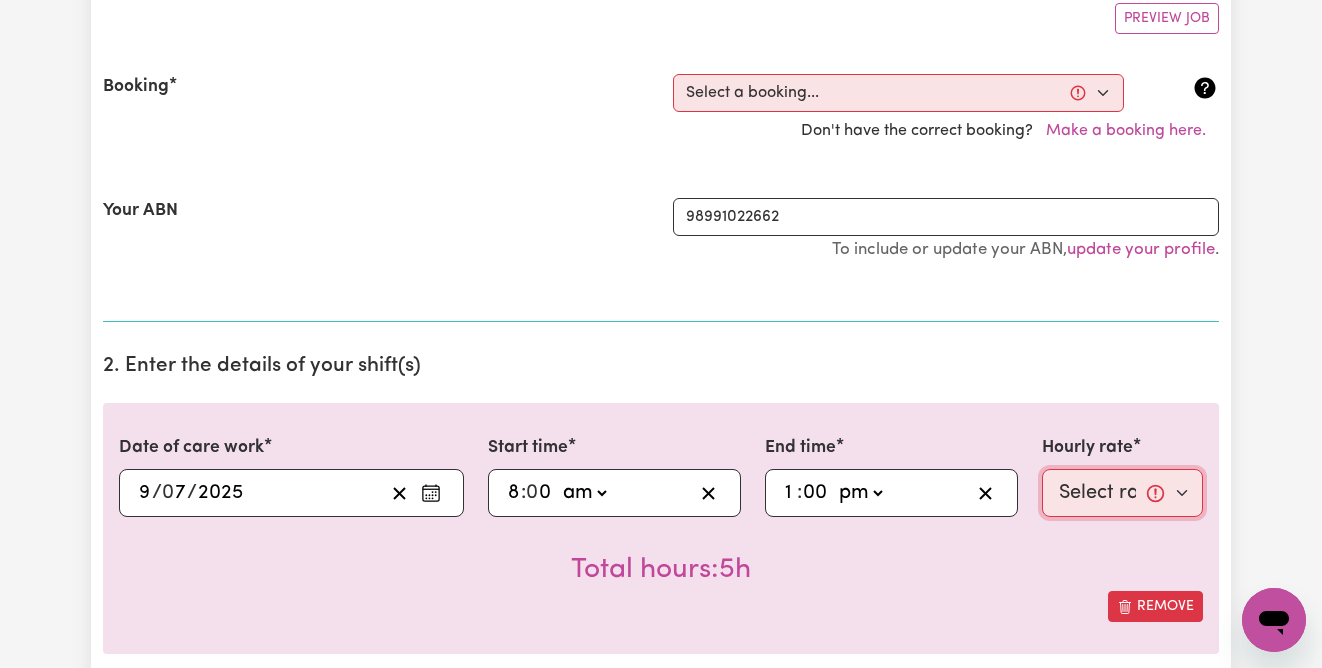 select on "40-Weekday" 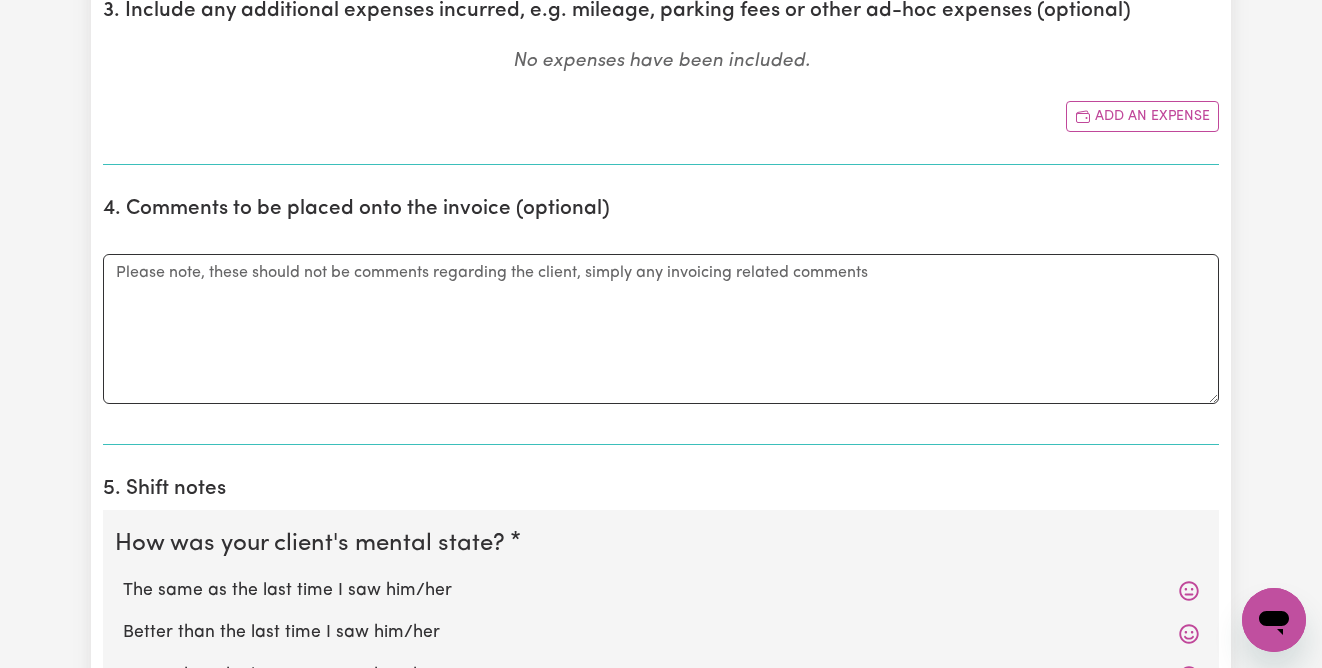 scroll, scrollTop: 1245, scrollLeft: 0, axis: vertical 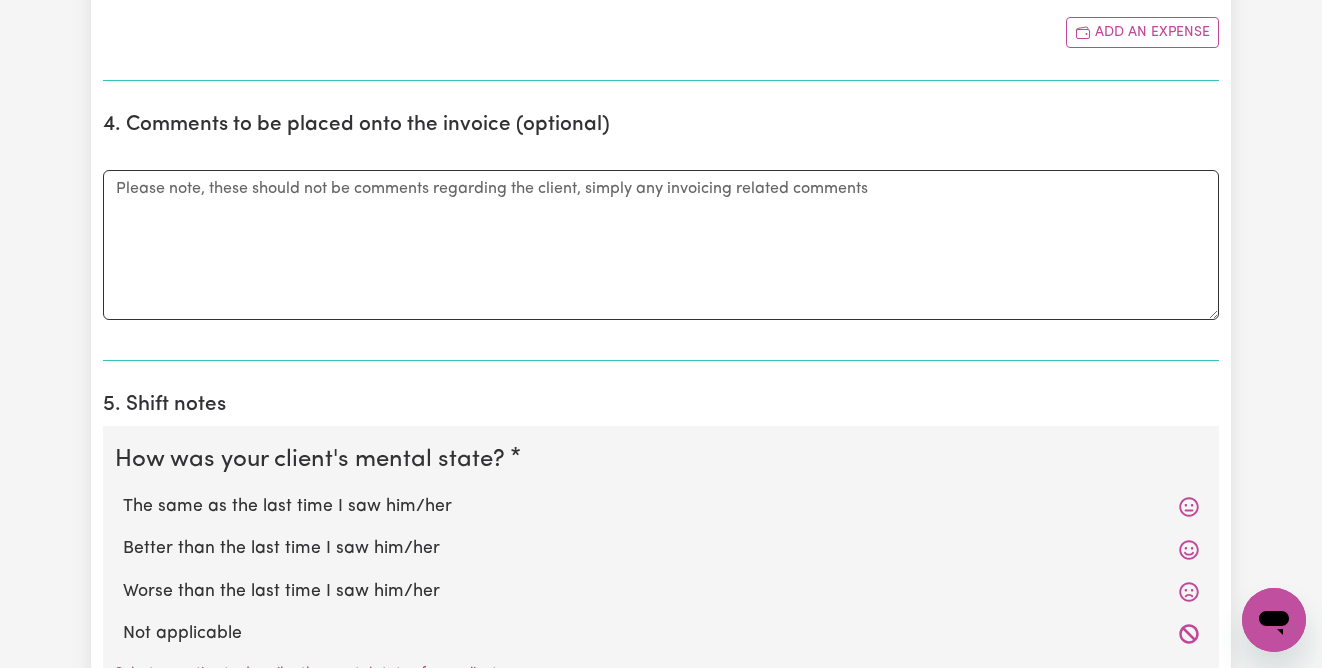click on "The same as the last time I saw him/her" at bounding box center (661, 507) 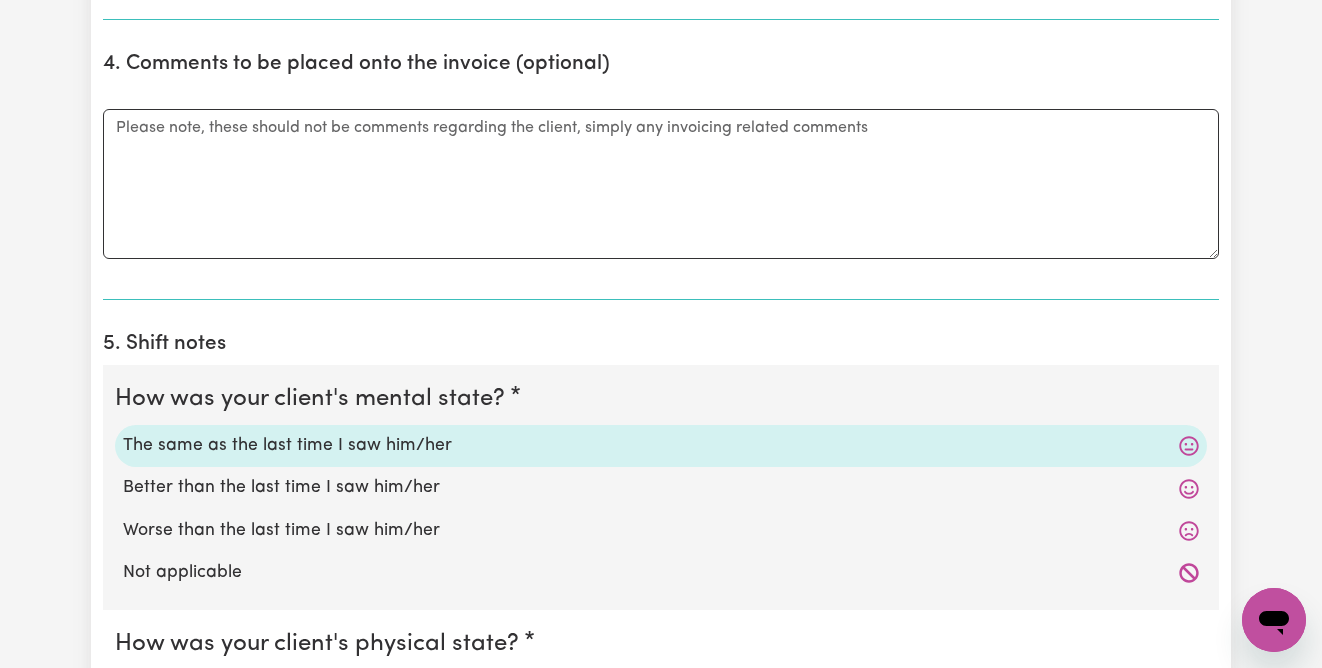 scroll, scrollTop: 1433, scrollLeft: 0, axis: vertical 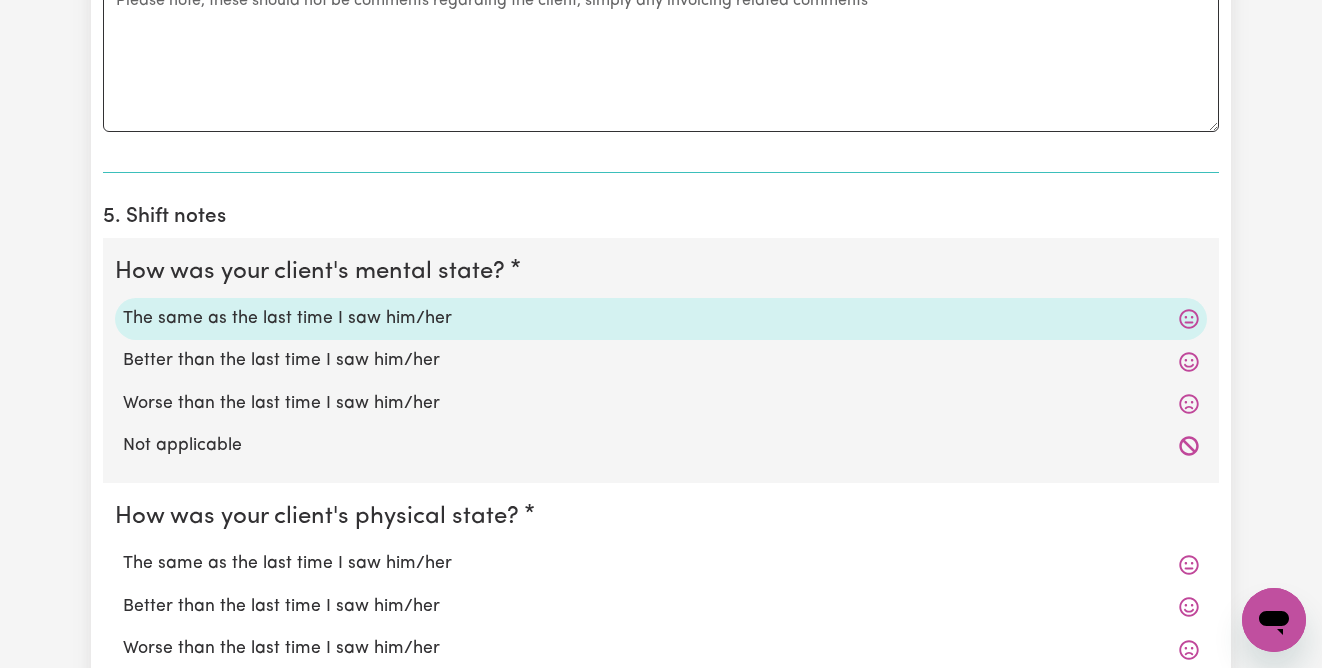 click on "The same as the last time I saw him/her" at bounding box center [661, 564] 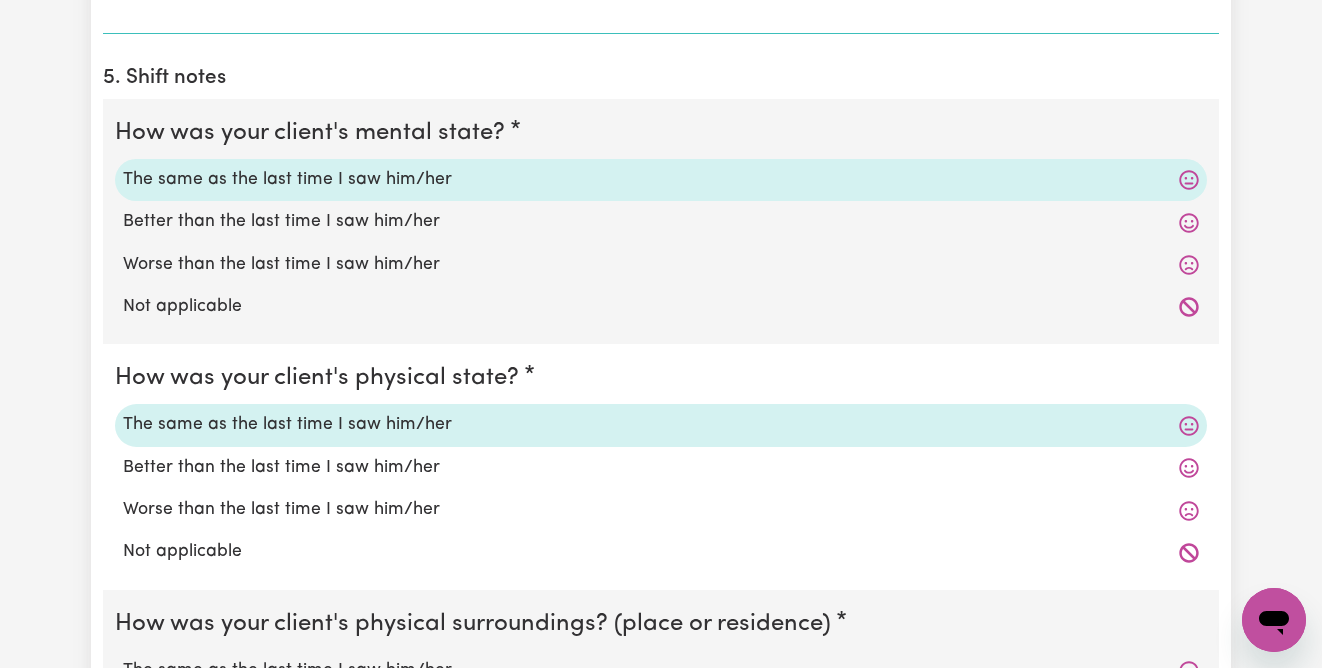 scroll, scrollTop: 1635, scrollLeft: 0, axis: vertical 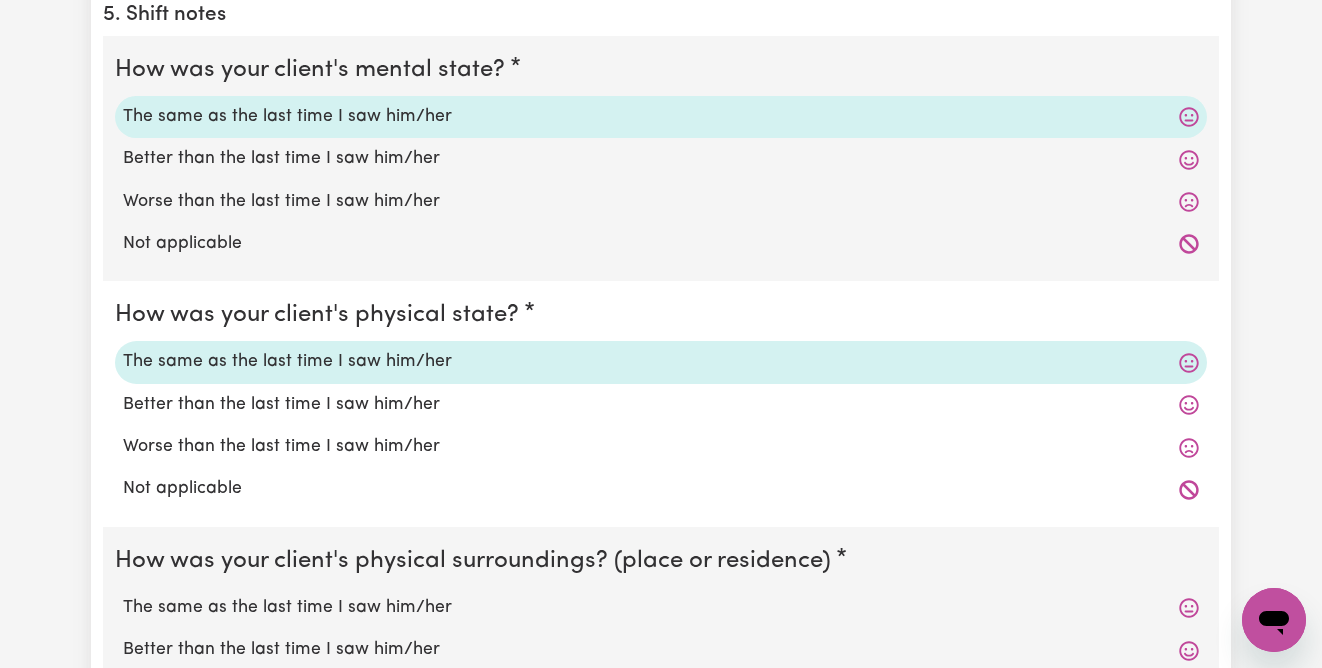 click on "The same as the last time I saw him/her" at bounding box center (661, 608) 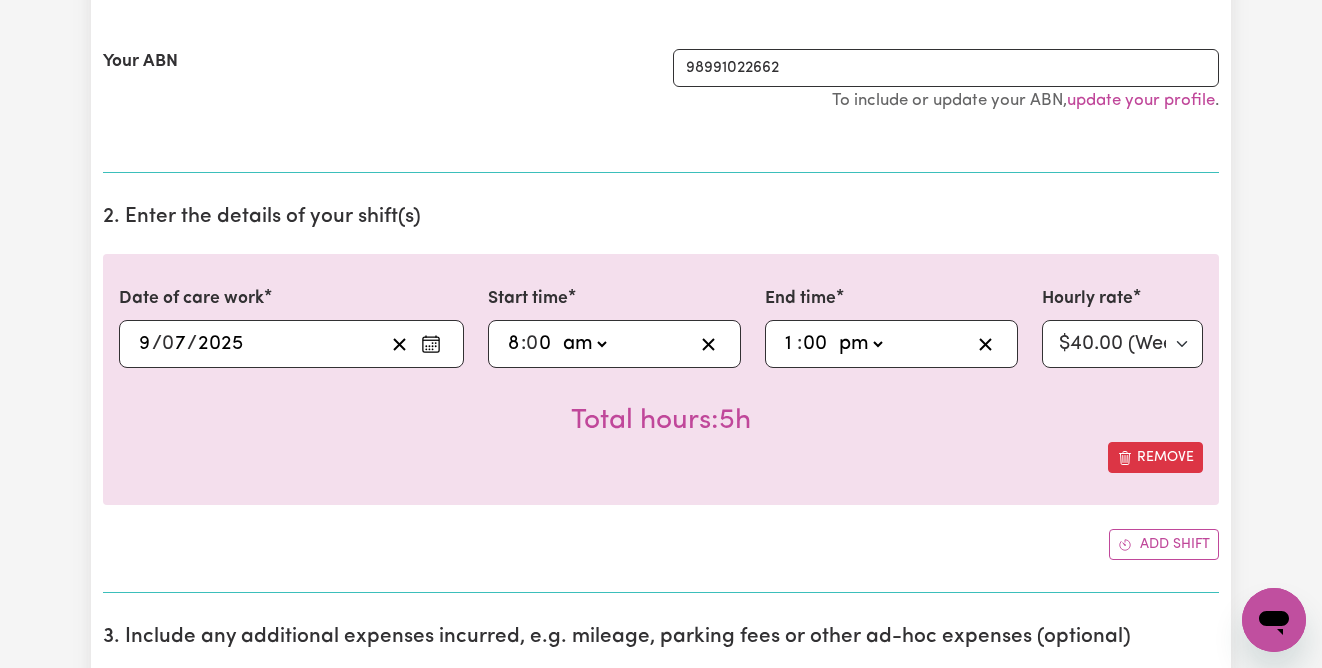 scroll, scrollTop: 330, scrollLeft: 0, axis: vertical 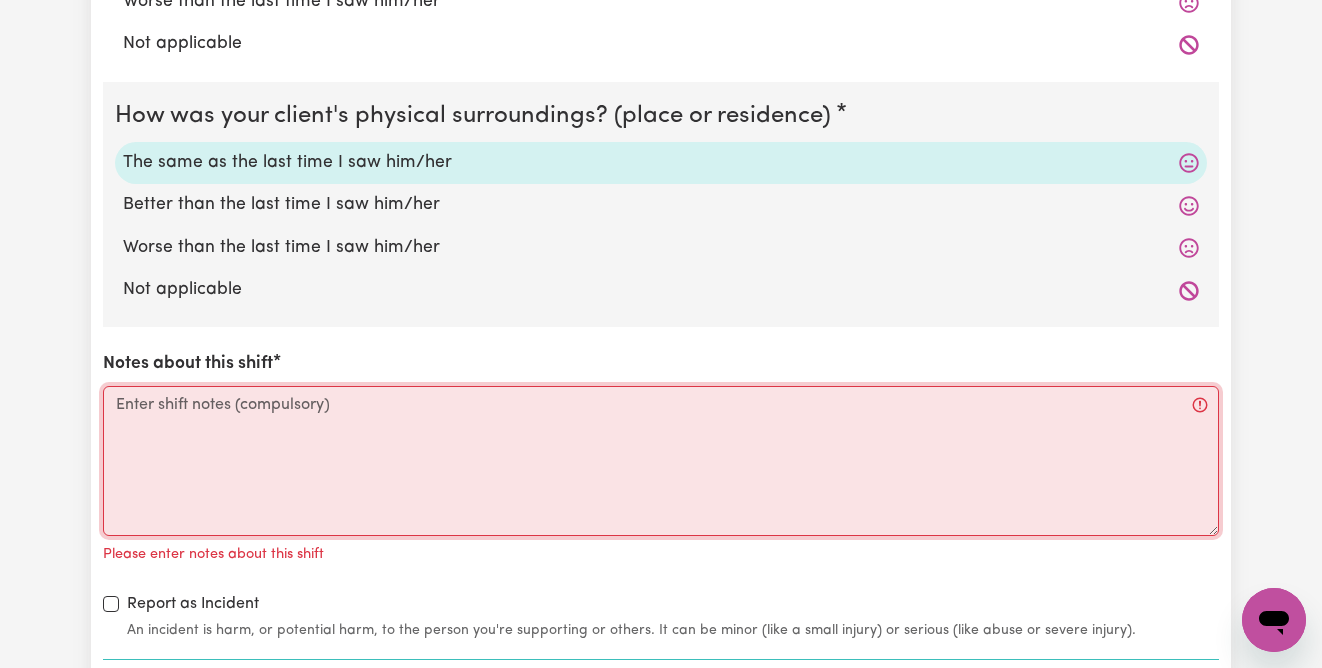 click on "Notes about this shift" at bounding box center [661, 461] 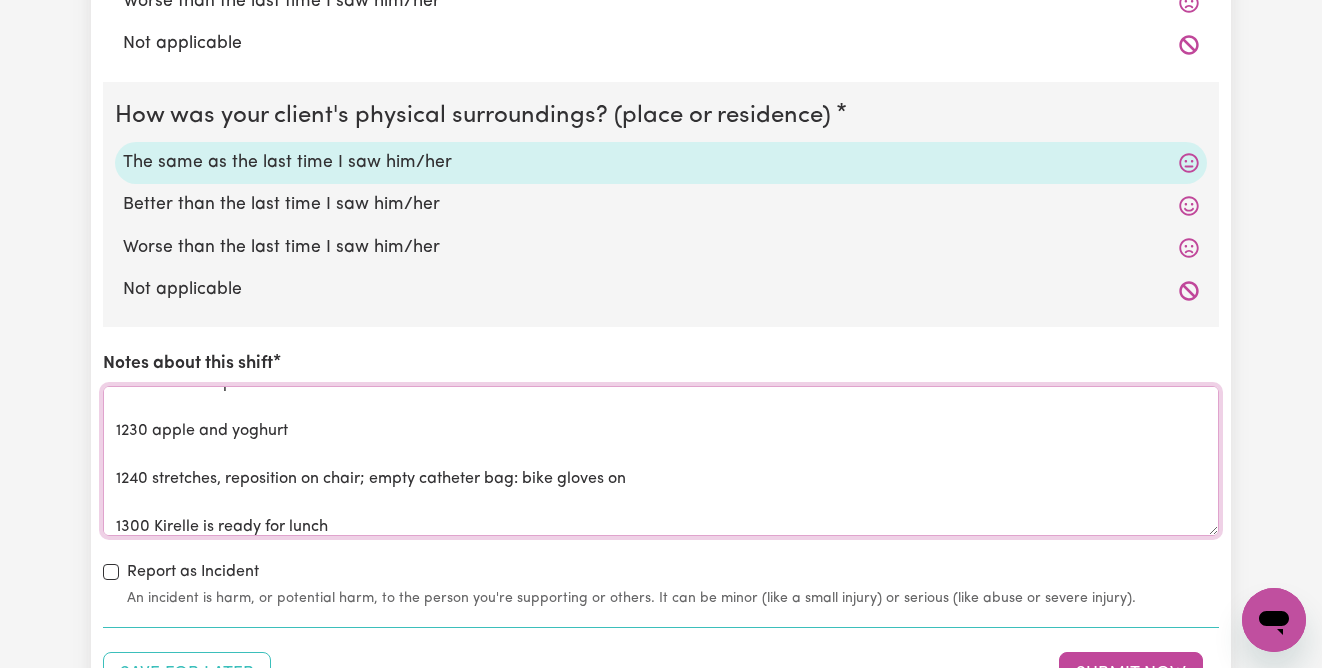 scroll, scrollTop: 800, scrollLeft: 0, axis: vertical 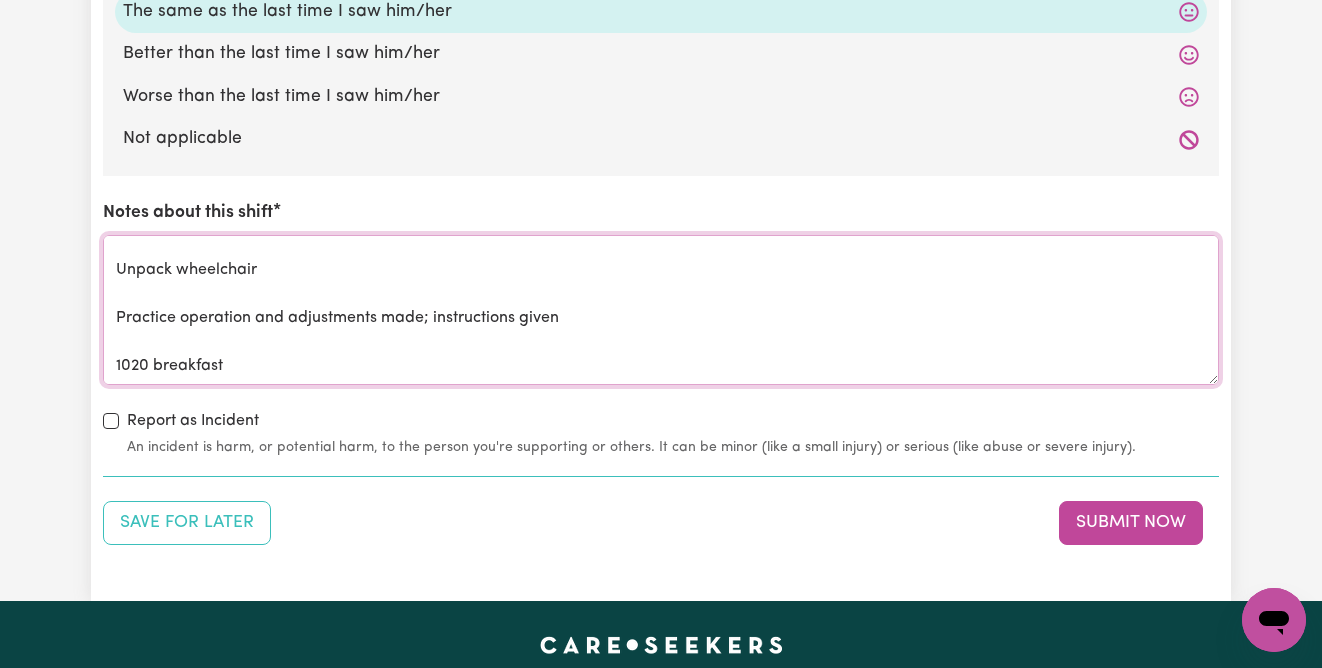 click on "[DATE]
0800 Kirelle pivots out of bed
0820 empty catheter bag
0850 toilet
No open bowels
shower
Music: [PERSON_NAME] Oboe
0910 dress moisturise
0930 [PERSON_NAME] and [PERSON_NAME] arrive from 24 hr positioning with new wheelchair
Unpack wheelchair
Practice operation and adjustments made; instructions given
1020 breakfast
Make bed
1035 head up road for red onion
1050 cook lentils for lunch
Clean up boxes etc and 24 hr positioning leave with new wheelchair
1145 coffee shop
1230 apple and yoghurt
1240 stretches, reposition on chair; empty catheter bag: bike gloves on
1300 Kirelle is ready for lunch" at bounding box center (661, 310) 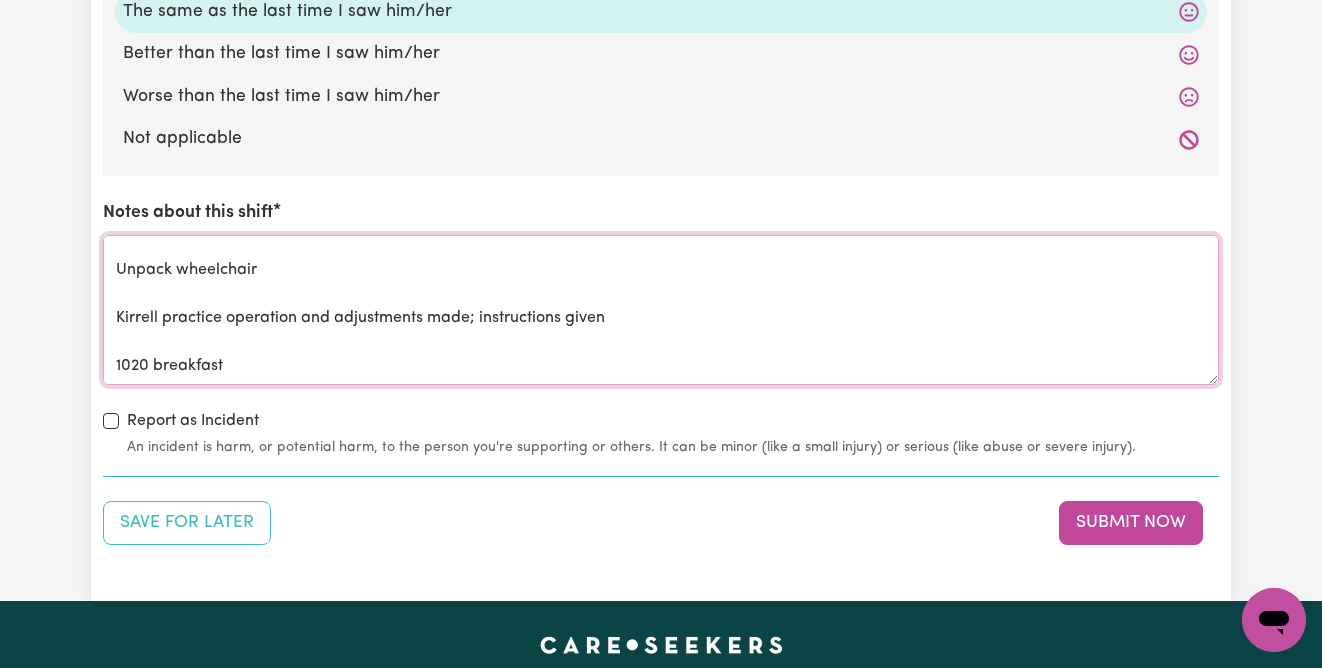 click on "[DATE]
0800 Kirelle pivots out of bed
0820 empty catheter bag
0850 toilet
No open bowels
shower
Music: [PERSON_NAME] Oboe
0910 dress moisturise
0930 [PERSON_NAME] and [PERSON_NAME] arrive from 24 hr positioning with new wheelchair
Unpack wheelchair
Kirrell practice operation and adjustments made; instructions given
1020 breakfast
Make bed
1035 head up road for red onion
1050 cook lentils for lunch
Clean up boxes etc and 24 hr positioning leave with new wheelchair
1145 coffee shop
1230 apple and yoghurt
1240 stretches, reposition on chair; empty catheter bag: bike gloves on
1300 Kirelle is ready for lunch" at bounding box center [661, 310] 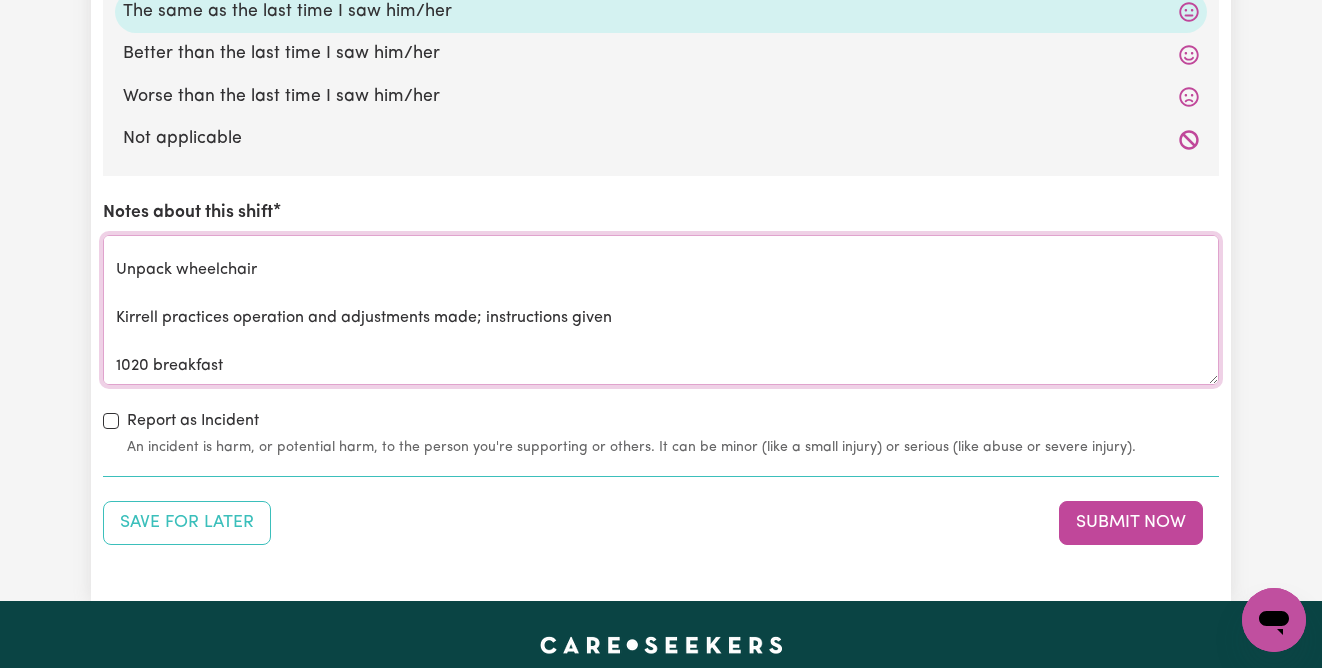 click on "[DATE]
0800 Kirelle pivots out of bed
0820 empty catheter bag
0850 toilet
No open bowels
shower
Music: [PERSON_NAME] Oboe
0910 dress moisturise
0930 [PERSON_NAME] and [PERSON_NAME] arrive from 24 hr positioning with new wheelchair
Unpack wheelchair
Kirrell practices operation and adjustments made; instructions given
1020 breakfast
Make bed
1035 head up road for red onion
1050 cook lentils for lunch
Clean up boxes etc and 24 hr positioning leave with new wheelchair
1145 coffee shop
1230 apple and yoghurt
1240 stretches, reposition on chair; empty catheter bag: bike gloves on
1300 Kirelle is ready for lunch" at bounding box center (661, 310) 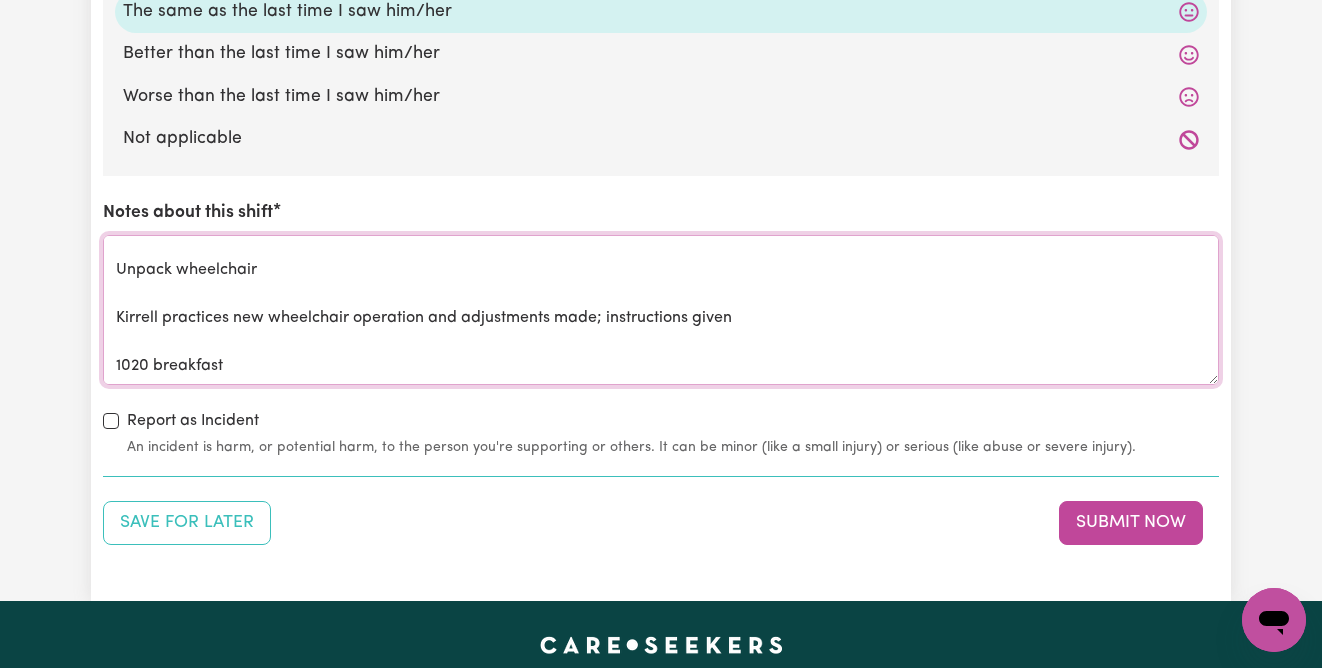 click on "[DATE]
0800 Kirelle pivots out of bed
0820 empty catheter bag
0850 toilet
No open bowels
shower
Music: [PERSON_NAME] Oboe
0910 dress moisturise
0930 [PERSON_NAME] and [PERSON_NAME] arrive from 24 hr positioning with new wheelchair
Unpack wheelchair
Kirrell practices new wheelchair operation and adjustments made; instructions given
1020 breakfast
Make bed
1035 head up road for red onion
1050 cook lentils for lunch
Clean up boxes etc and 24 hr positioning leave with new wheelchair
1145 coffee shop
1230 apple and yoghurt
1240 stretches, reposition on chair; empty catheter bag: bike gloves on
1300 Kirelle is ready for lunch" at bounding box center [661, 310] 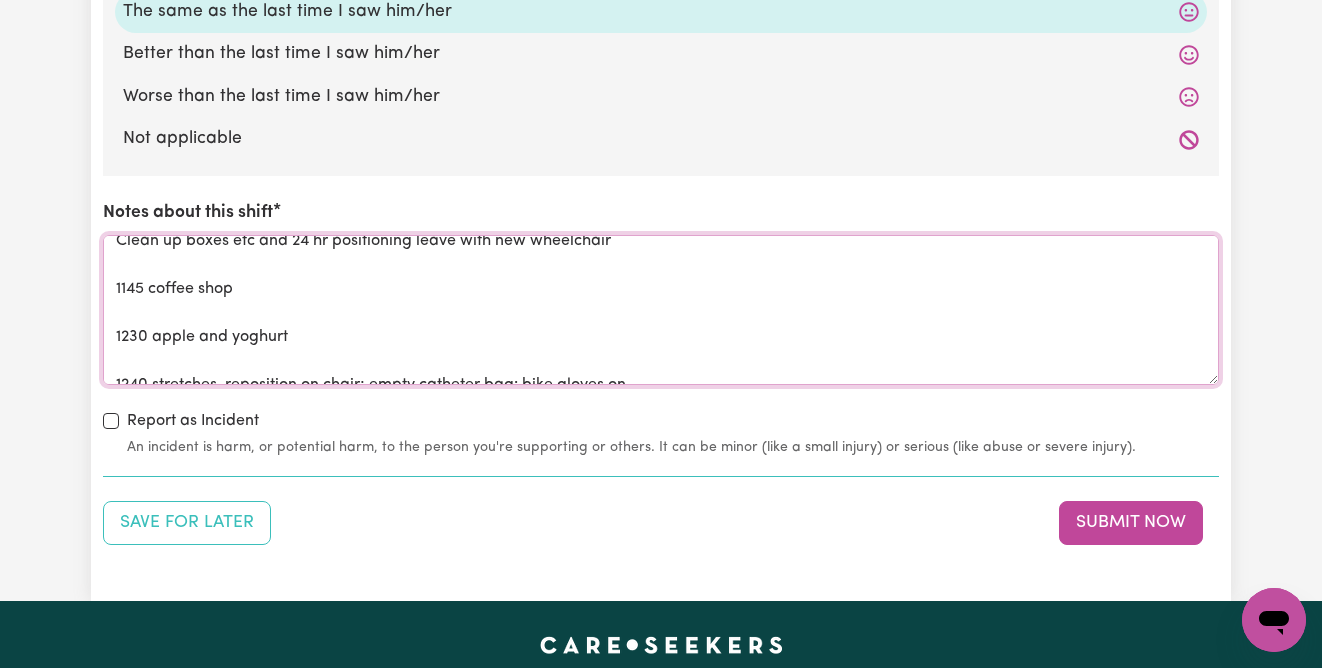 scroll, scrollTop: 729, scrollLeft: 0, axis: vertical 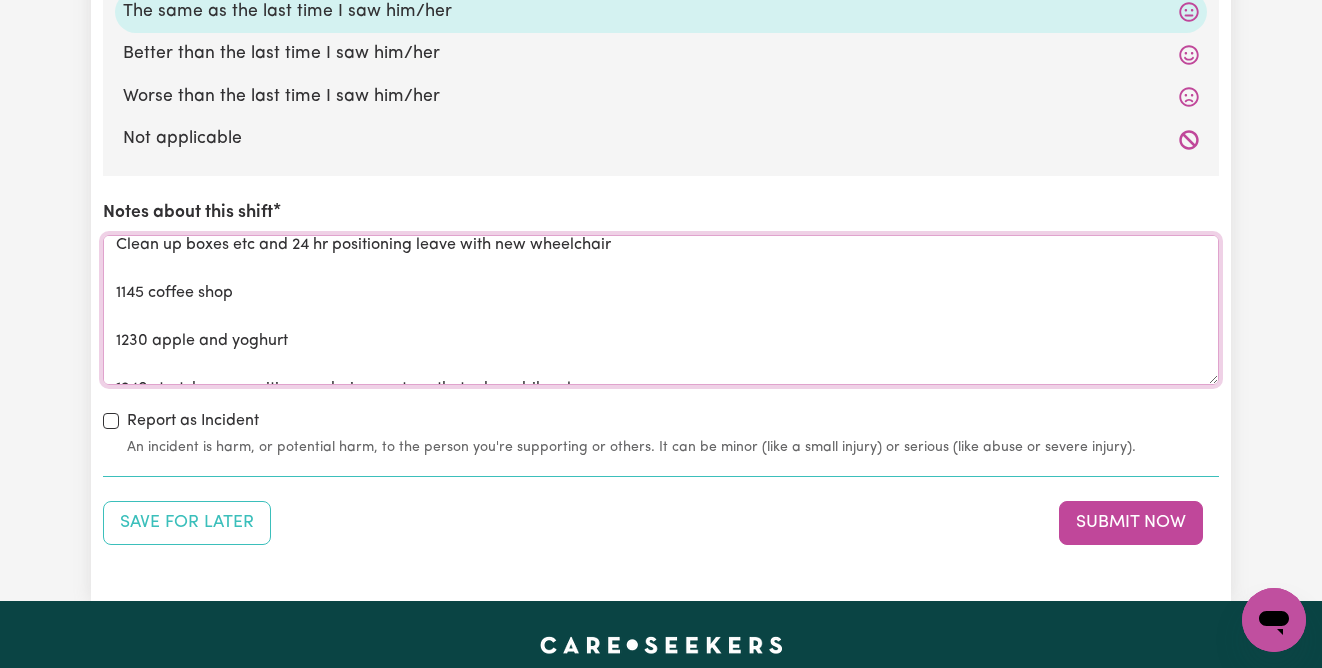 click on "[DATE]
0800 Kirelle pivots out of bed
0820 empty catheter bag
0850 toilet
No open bowels
shower
Music: [PERSON_NAME] Oboe
0910 dress moisturise
0930 [PERSON_NAME] and [PERSON_NAME] arrive from 24 hr positioning with new wheelchair
Unpack wheelchair
Kirrell practices new wheelchair operation; adjustments made; instructions given
1020 breakfast
Make bed
1035 head up road for red onion
1050 cook lentils for lunch
Clean up boxes etc and 24 hr positioning leave with new wheelchair
1145 coffee shop
1230 apple and yoghurt
1240 stretches, reposition on chair; empty catheter bag: bike gloves on
1300 Kirelle is ready for lunch" at bounding box center [661, 310] 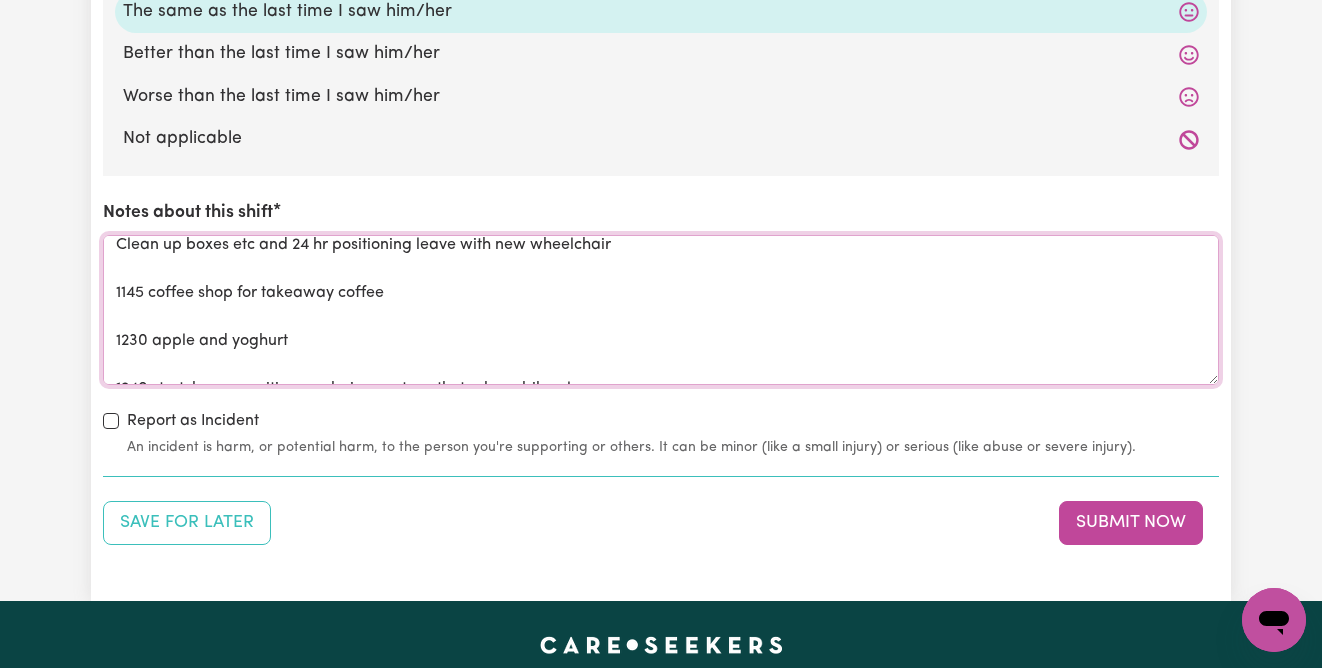click on "[DATE]
0800 Kirelle pivots out of bed
0820 empty catheter bag
0850 toilet
No open bowels
shower
Music: [PERSON_NAME] Oboe
0910 dress moisturise
0930 [PERSON_NAME] and [PERSON_NAME] arrive from 24 hr positioning with new wheelchair
Unpack wheelchair
Kirrell practices new wheelchair operation; adjustments made; instructions given
1020 breakfast
Make bed
1035 head up road for red onion
1050 cook lentils for lunch
Clean up boxes etc and 24 hr positioning leave with new wheelchair
1145 coffee shop for takeaway coffee
1230 apple and yoghurt
1240 stretches, reposition on chair; empty catheter bag: bike gloves on
1300 Kirelle is ready for lunch" at bounding box center [661, 310] 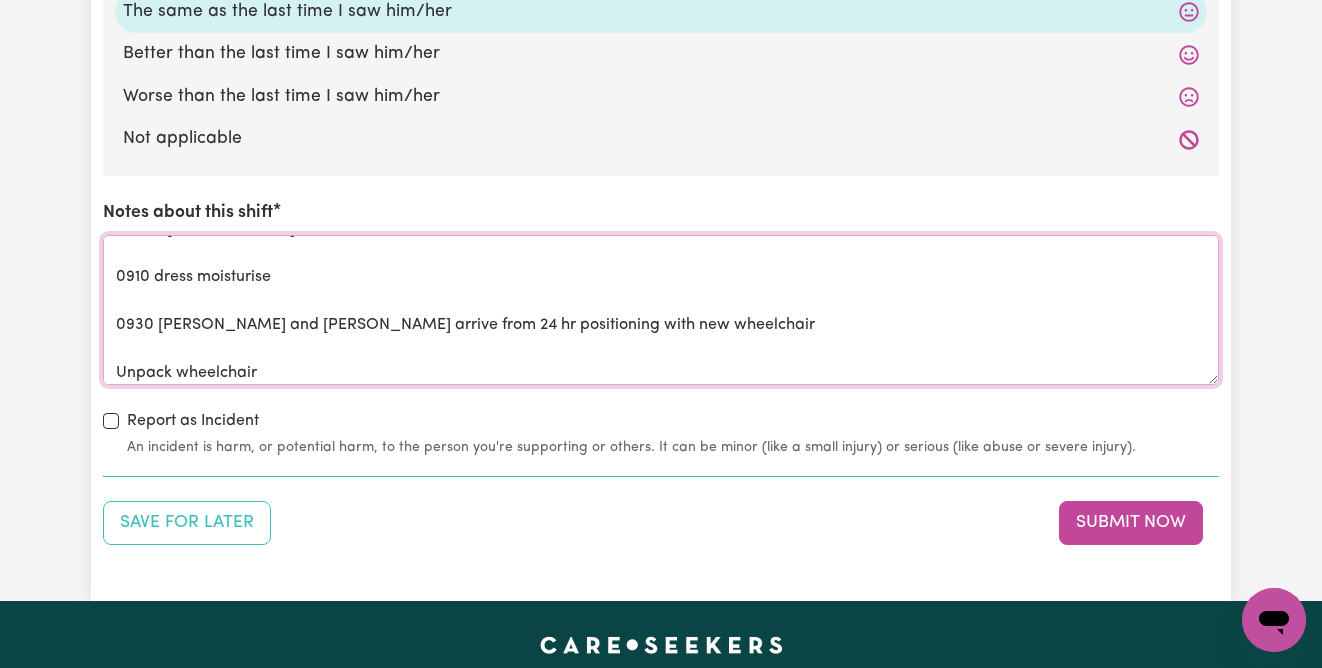 scroll, scrollTop: 314, scrollLeft: 0, axis: vertical 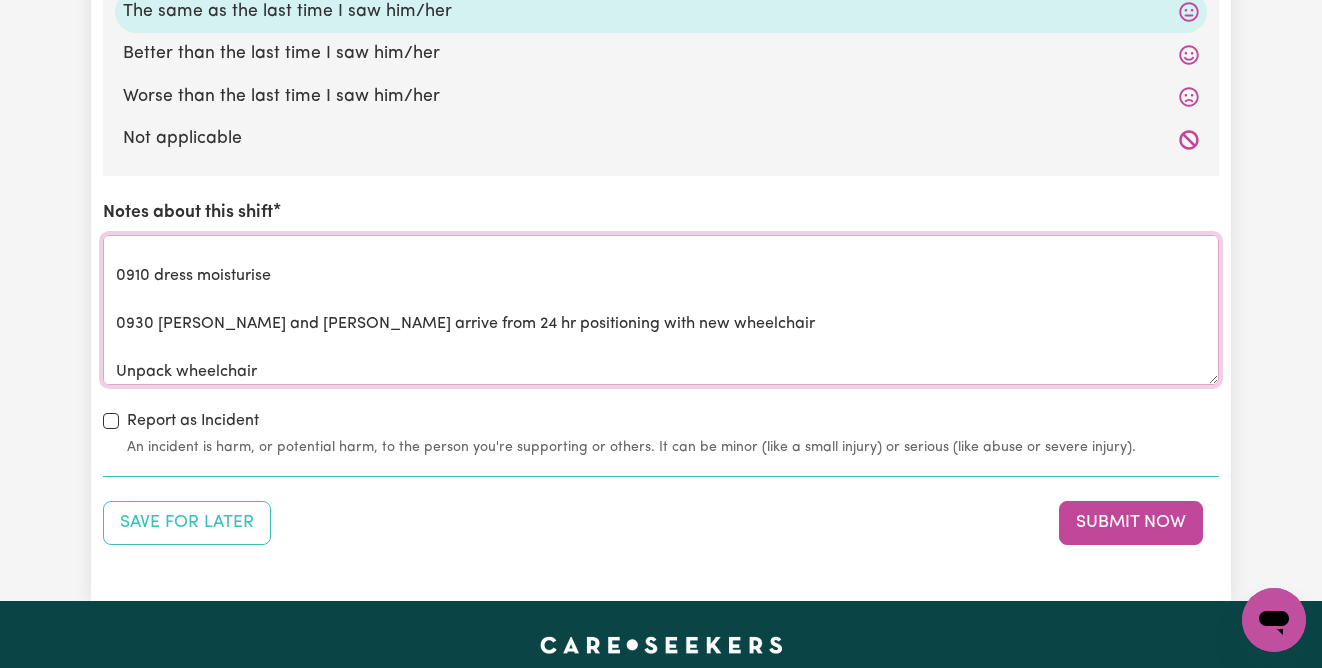 click on "[DATE]
0800 Kirelle pivots out of bed
0820 empty catheter bag
0850 toilet
No open bowels
shower
Music: [PERSON_NAME] Oboe
0910 dress moisturise
0930 [PERSON_NAME] and [PERSON_NAME] arrive from 24 hr positioning with new wheelchair
Unpack wheelchair
Kirrell practices new wheelchair operation; adjustments made; instructions given
1020 breakfast
Make bed
1035 head up road for red onion
1050 cook lentils for lunch
Clean up boxes etc and 24 hr positioning leave with new wheelchair
1145 head to coffee shop for takeaway coffee
1230 apple and yoghurt
1240 stretches, reposition on chair; empty catheter bag: bike gloves on
1300 Kirelle is ready for lunch" at bounding box center (661, 310) 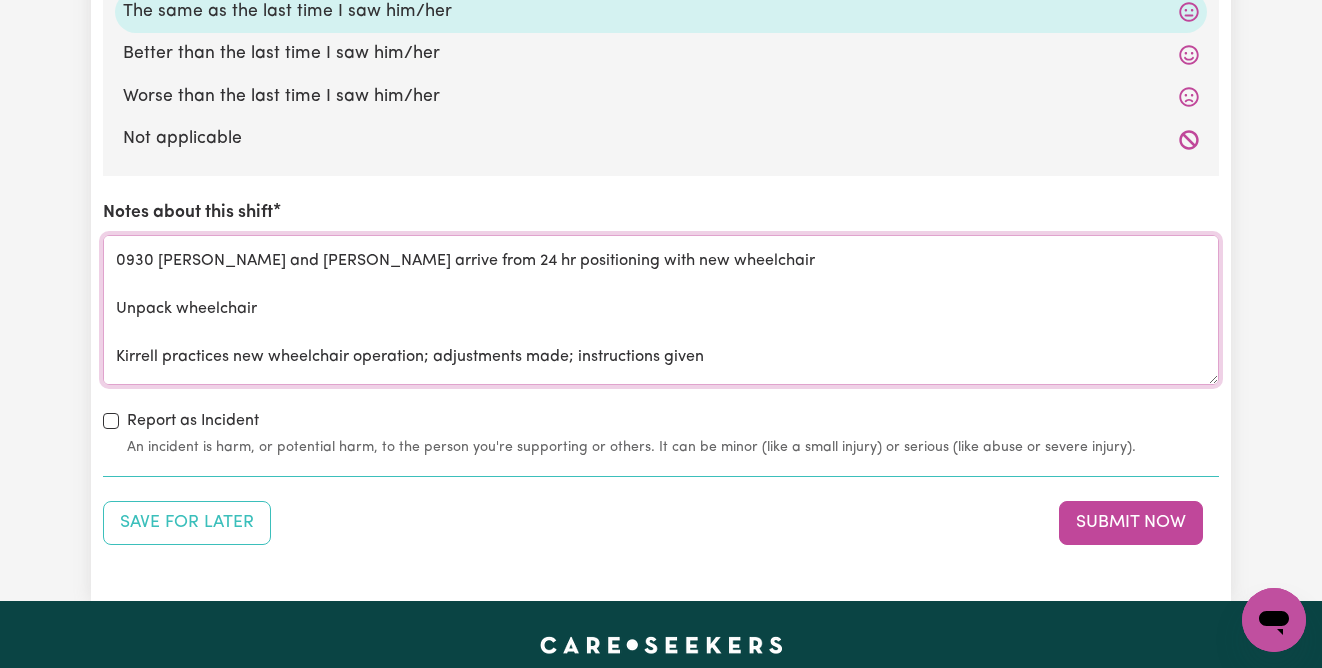 scroll, scrollTop: 383, scrollLeft: 0, axis: vertical 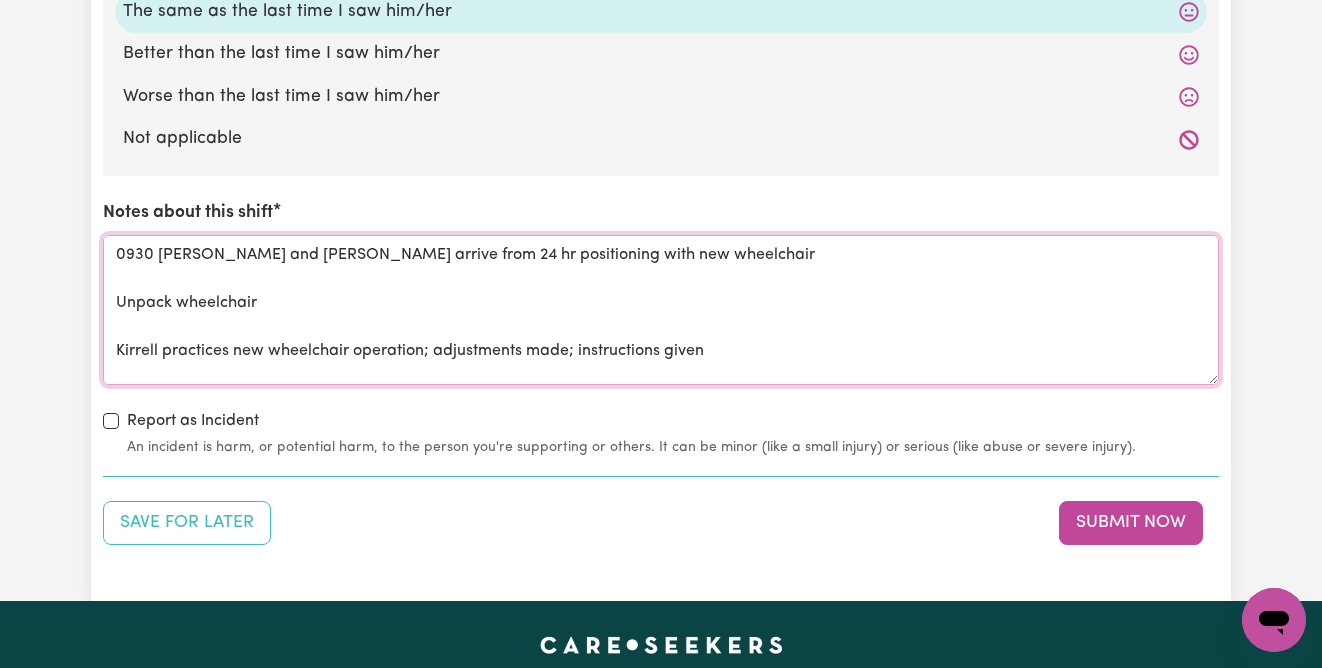 click on "[DATE]
0800 Kirelle pivots out of bed
0820 empty catheter bag
0850 toilet
No open bowels
shower
Music: [PERSON_NAME] Oboe
0910 dress moisturise
0930 [PERSON_NAME] and [PERSON_NAME] arrive from 24 hr positioning with new wheelchair
Unpack wheelchair
Kirrell practices new wheelchair operation; adjustments made; instructions given
1020 breakfast
Make bed
1035 head up road for red onion
1050 cook lentils for lunch
Clean up boxes etc and 24 hr positioning leave with new wheelchair
1145 head to coffee shop for takeaway coffee
1230 apple and yoghurt
1240 stretches, reposition on chair; empty catheter bag: bike gloves on
1300 Kirelle is ready for lunch" at bounding box center [661, 310] 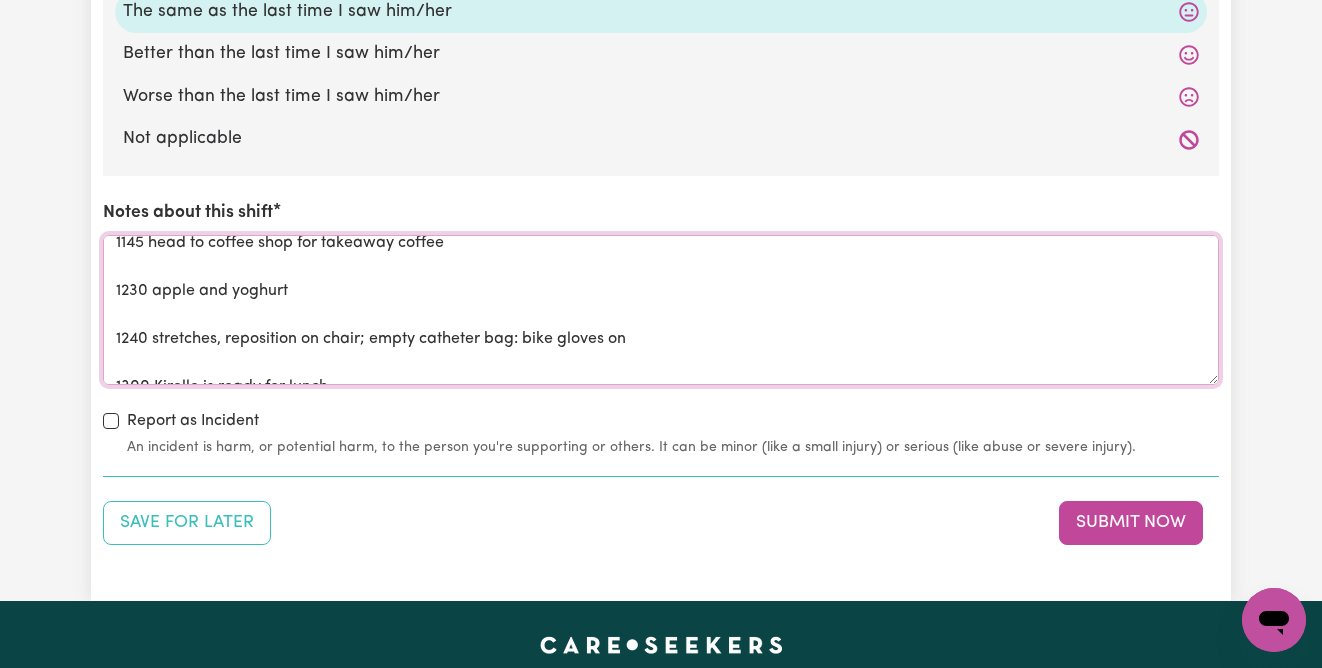 scroll, scrollTop: 848, scrollLeft: 0, axis: vertical 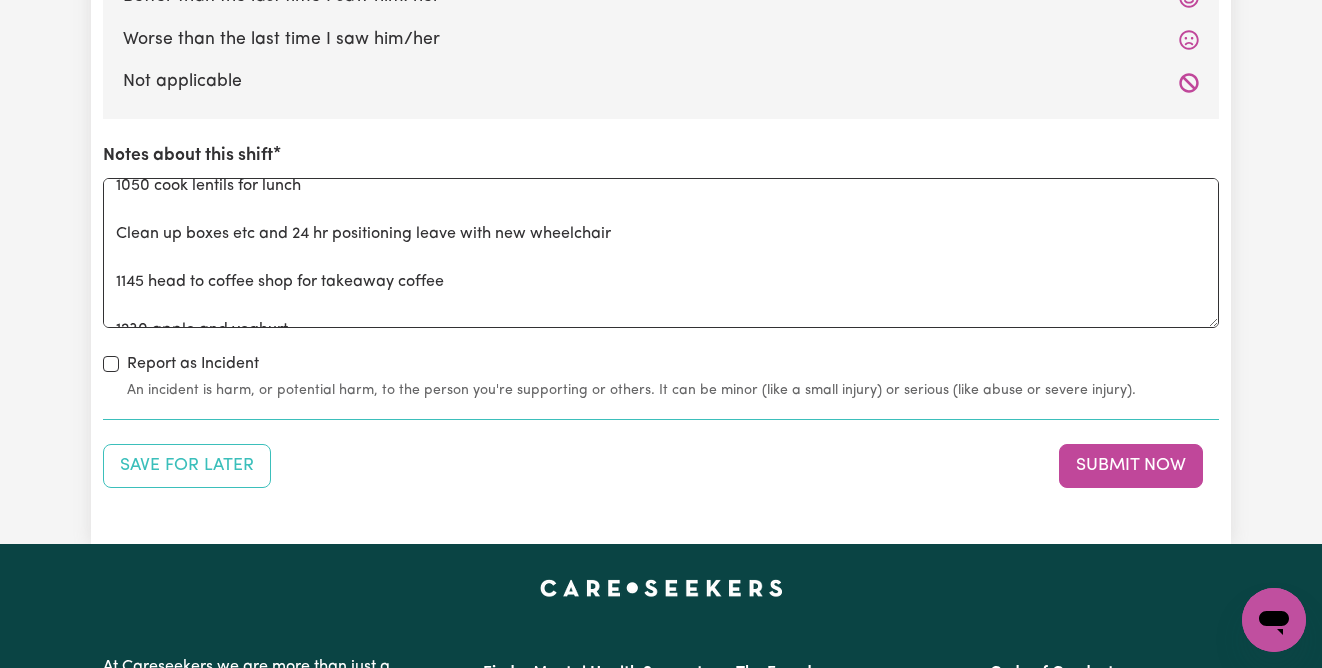 click on "Report as Incident An incident is harm, or potential harm, to the person you're supporting or others. It can be minor (like a small injury) or serious (like abuse or severe injury)." at bounding box center (661, 376) 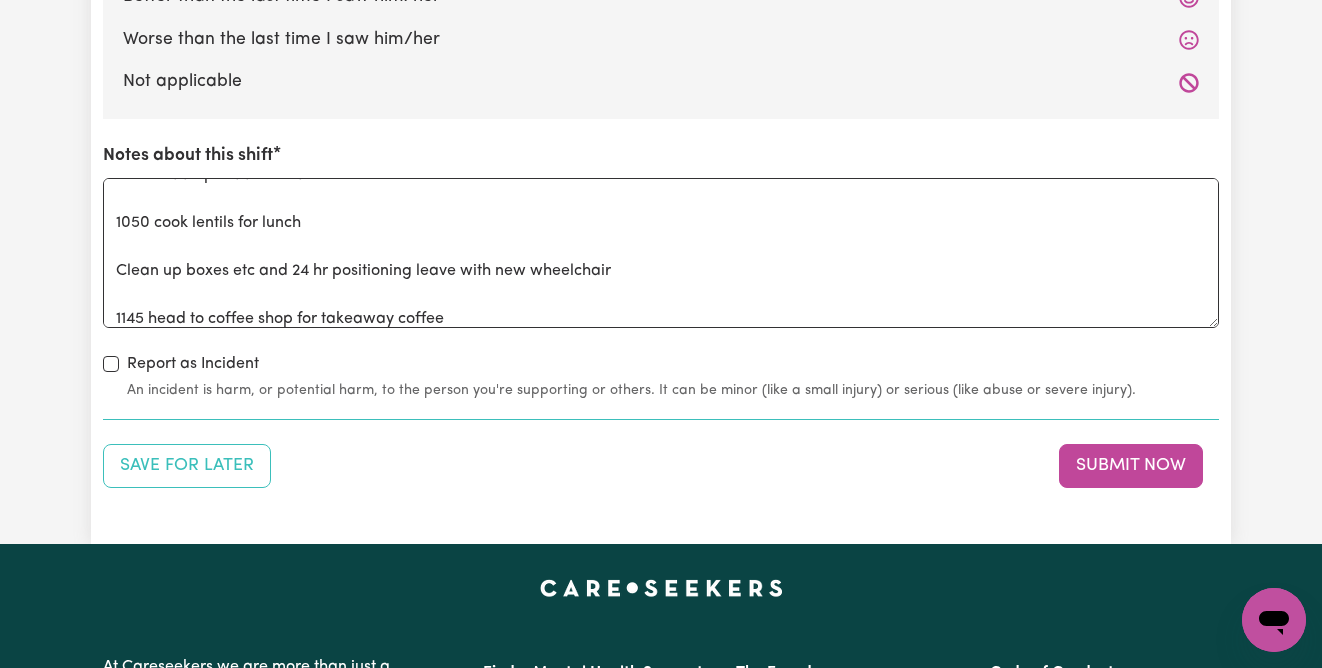 scroll, scrollTop: 690, scrollLeft: 0, axis: vertical 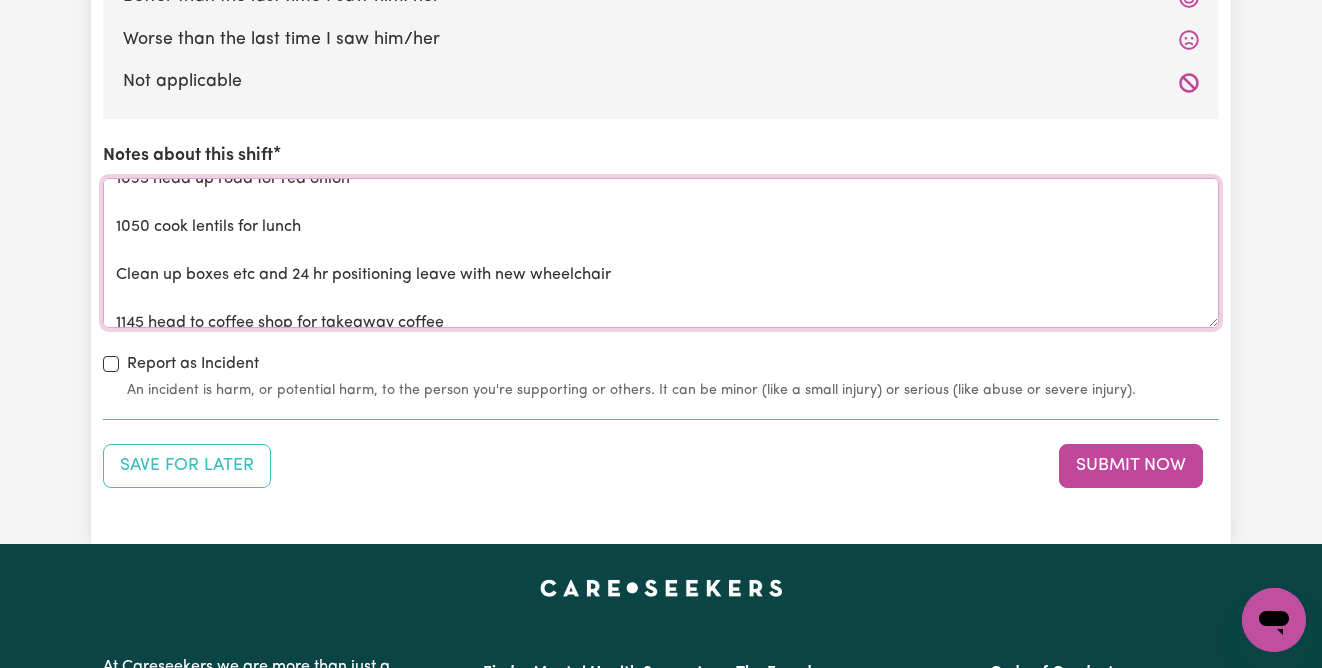 click on "[DATE]
0800 Kirelle pivots out of bed
0820 empty catheter bag
0850 toilet
No open bowels
shower
Music: [PERSON_NAME] Oboe
0910 dress moisturise
0930 [PERSON_NAME] and [PERSON_NAME] arrive from 24 hr positioning with new wheelchair
Unpack wheelchair
Washing into machine
Kirrell practices new wheelchair operation; adjustments made; instructions given
1020 breakfast
Make bed
1035 head up road for red onion
1050 cook lentils for lunch
Clean up boxes etc and 24 hr positioning leave with new wheelchair
1145 head to coffee shop for takeaway coffee
1230 apple and yoghurt
1240 stretches, reposition on chair; empty catheter bag: bike gloves on
1300 Kirelle is ready for lunch" at bounding box center [661, 253] 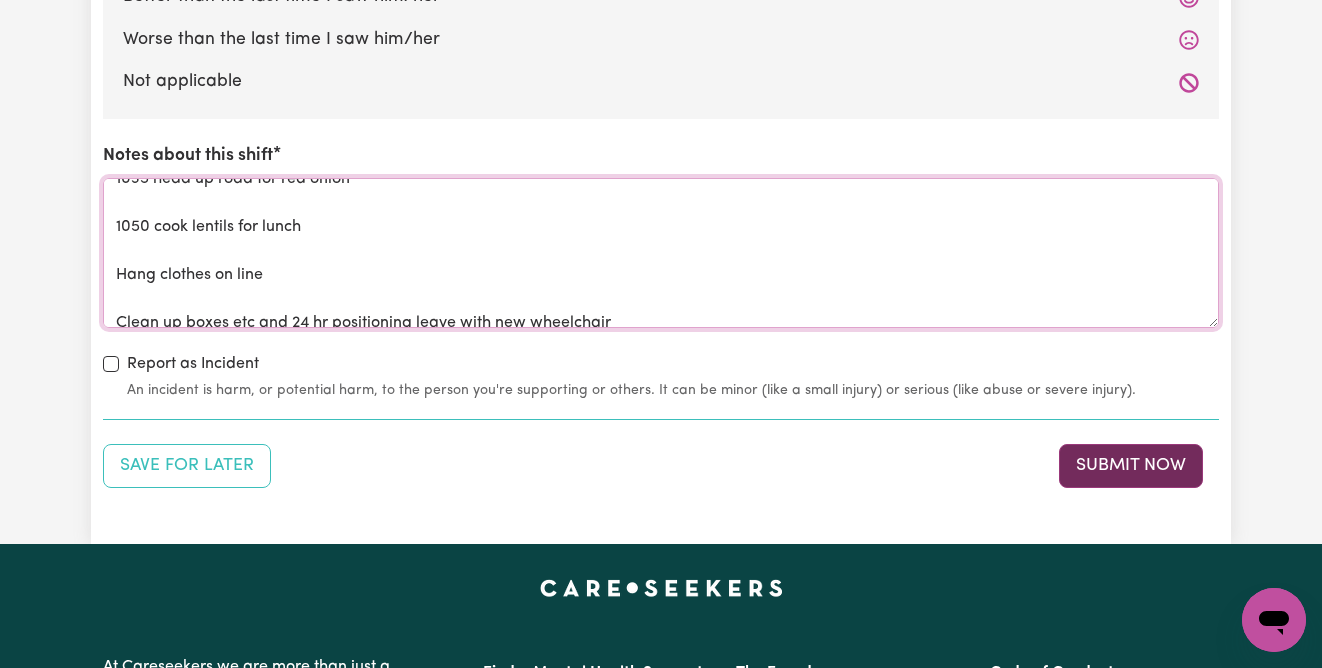 type on "[DATE]
0800 Kirelle pivots out of bed
0820 empty catheter bag
0850 toilet
No open bowels
shower
Music: [PERSON_NAME] Oboe
0910 dress moisturise
0930 [PERSON_NAME] and [PERSON_NAME] arrive from 24 hr positioning with new wheelchair
Unpack wheelchair
Washing into machine
Kirrell practices new wheelchair operation; adjustments made; instructions given
1020 breakfast
Make bed
1035 head up road for red onion
1050 cook lentils for lunch
Hang clothes on line
Clean up boxes etc and 24 hr positioning leave with new wheelchair
1145 head to coffee shop for takeaway coffee
1230 apple and yoghurt
1240 stretches, reposition on chair; empty catheter bag: bike gloves on
1300 Kirelle is ready for lunch" 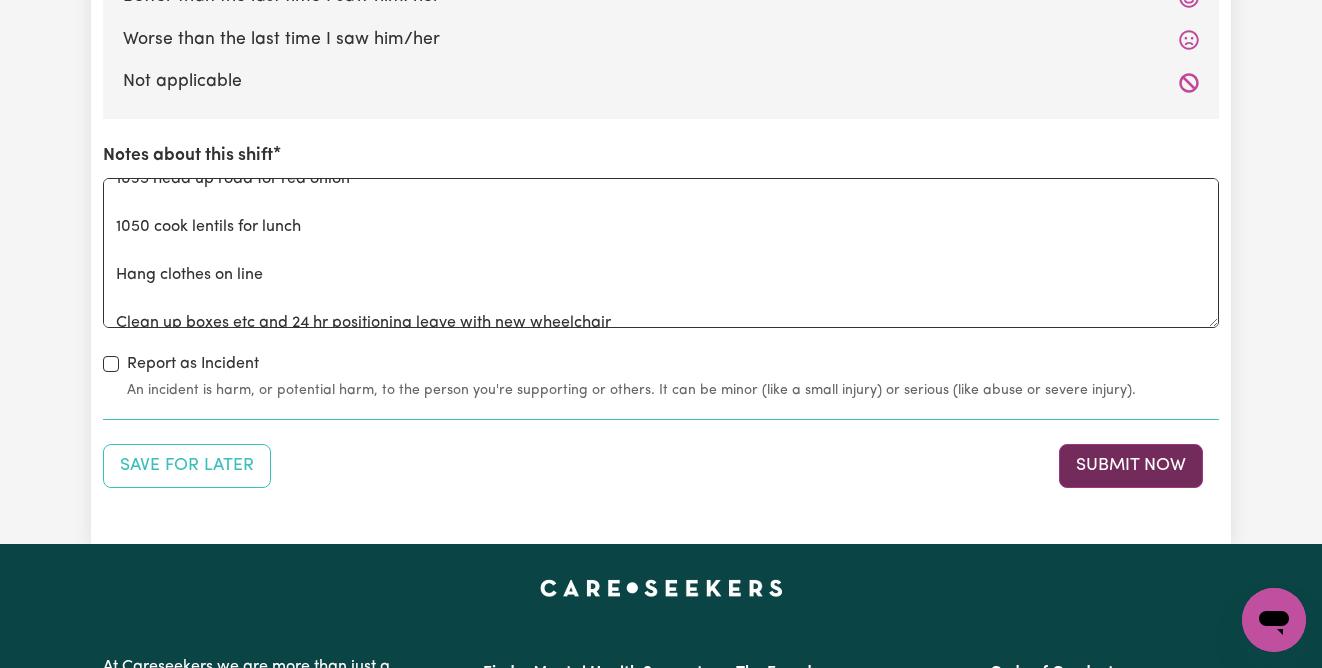 click on "Submit Now" at bounding box center [1131, 466] 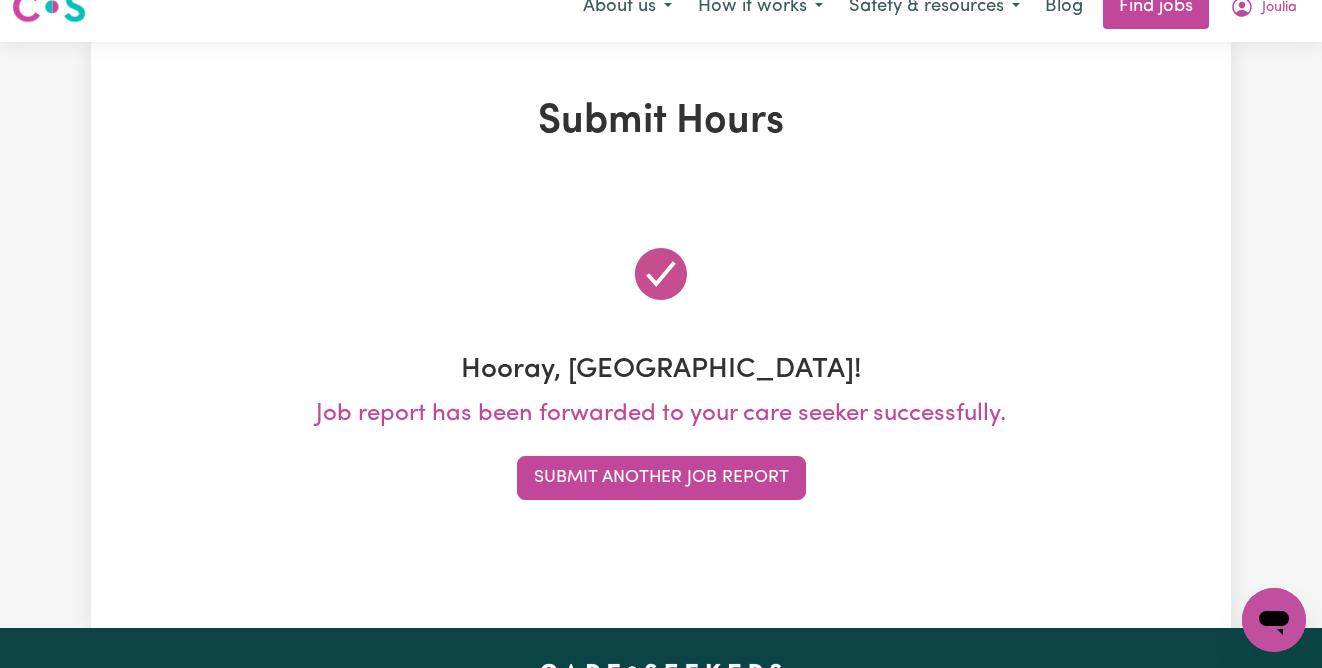 scroll, scrollTop: 0, scrollLeft: 0, axis: both 